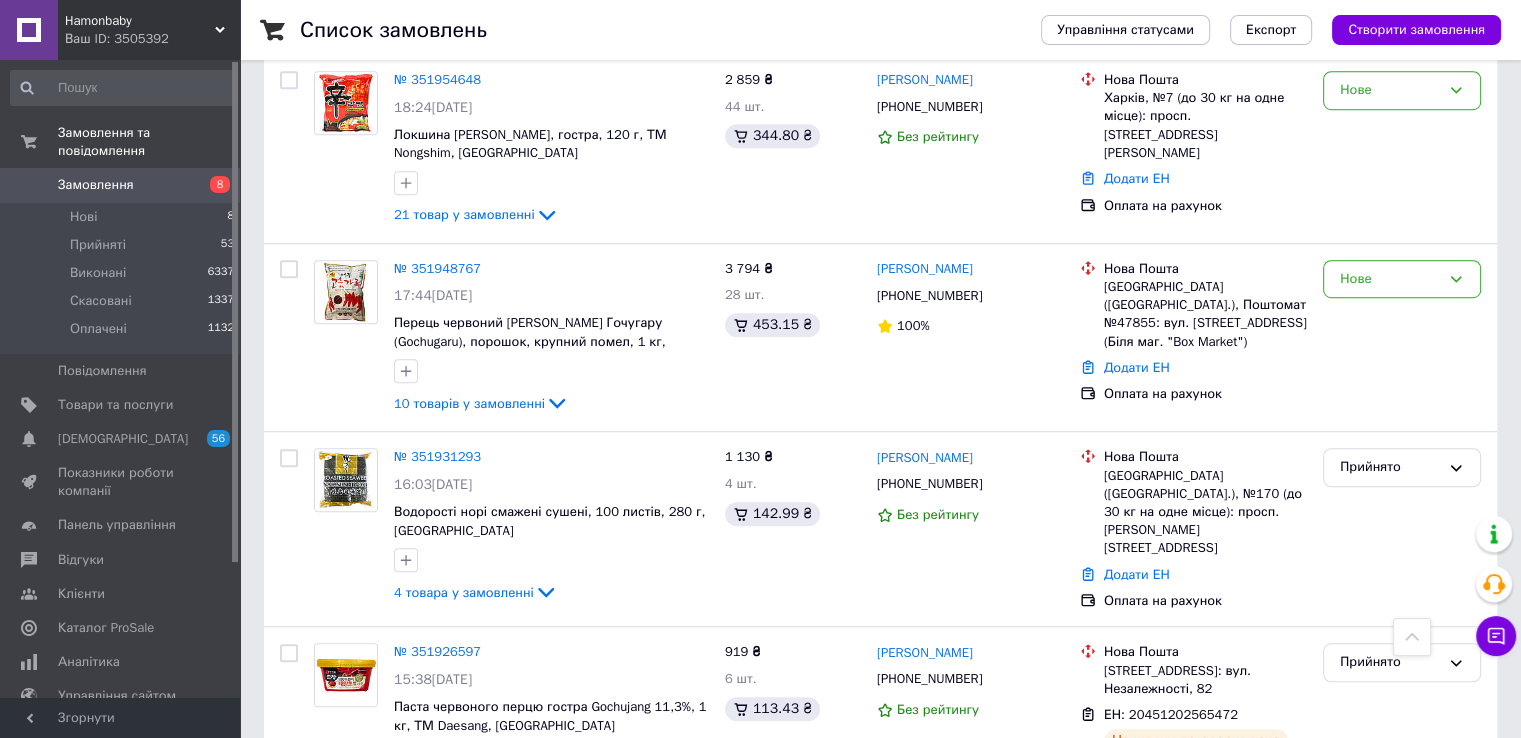scroll, scrollTop: 1100, scrollLeft: 0, axis: vertical 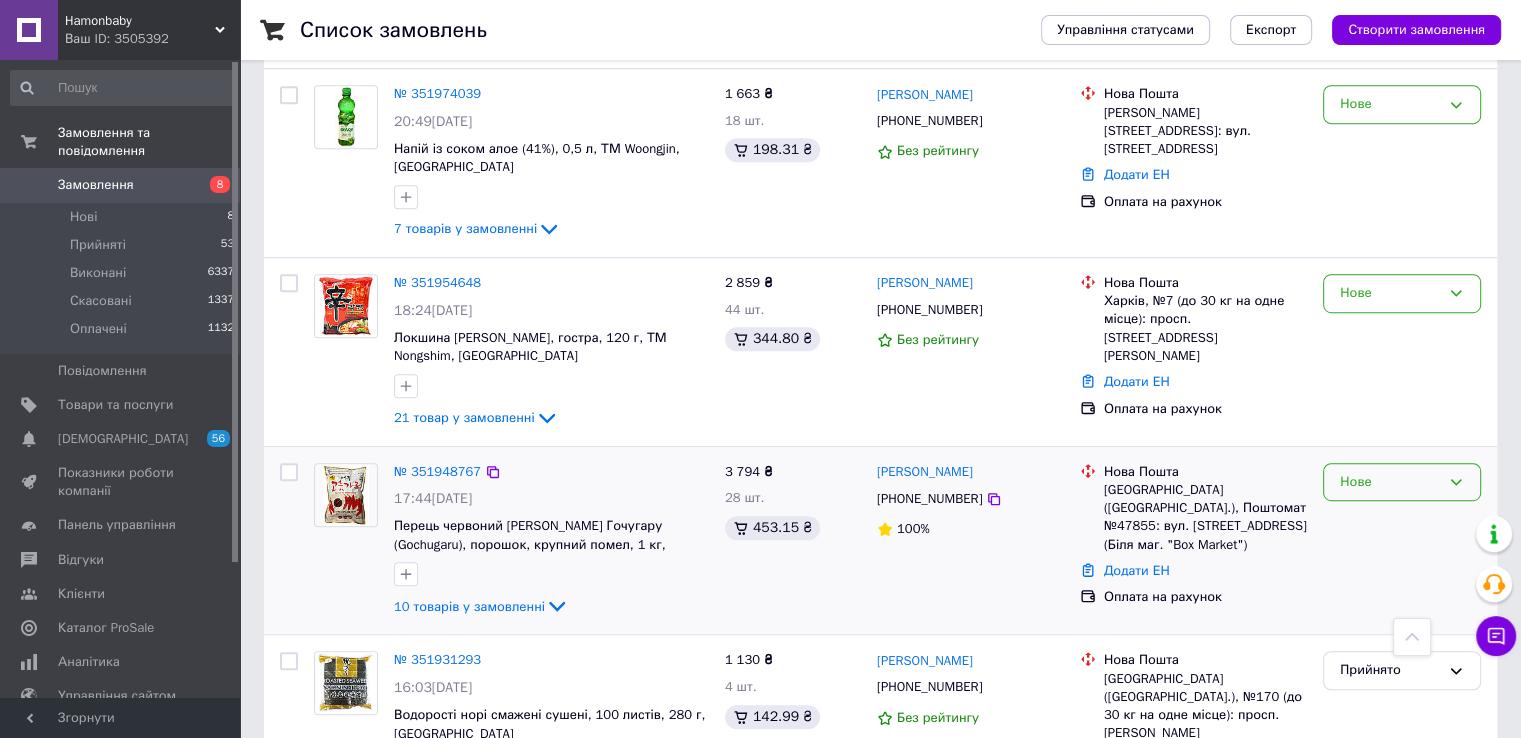 click on "Нове" at bounding box center (1402, 482) 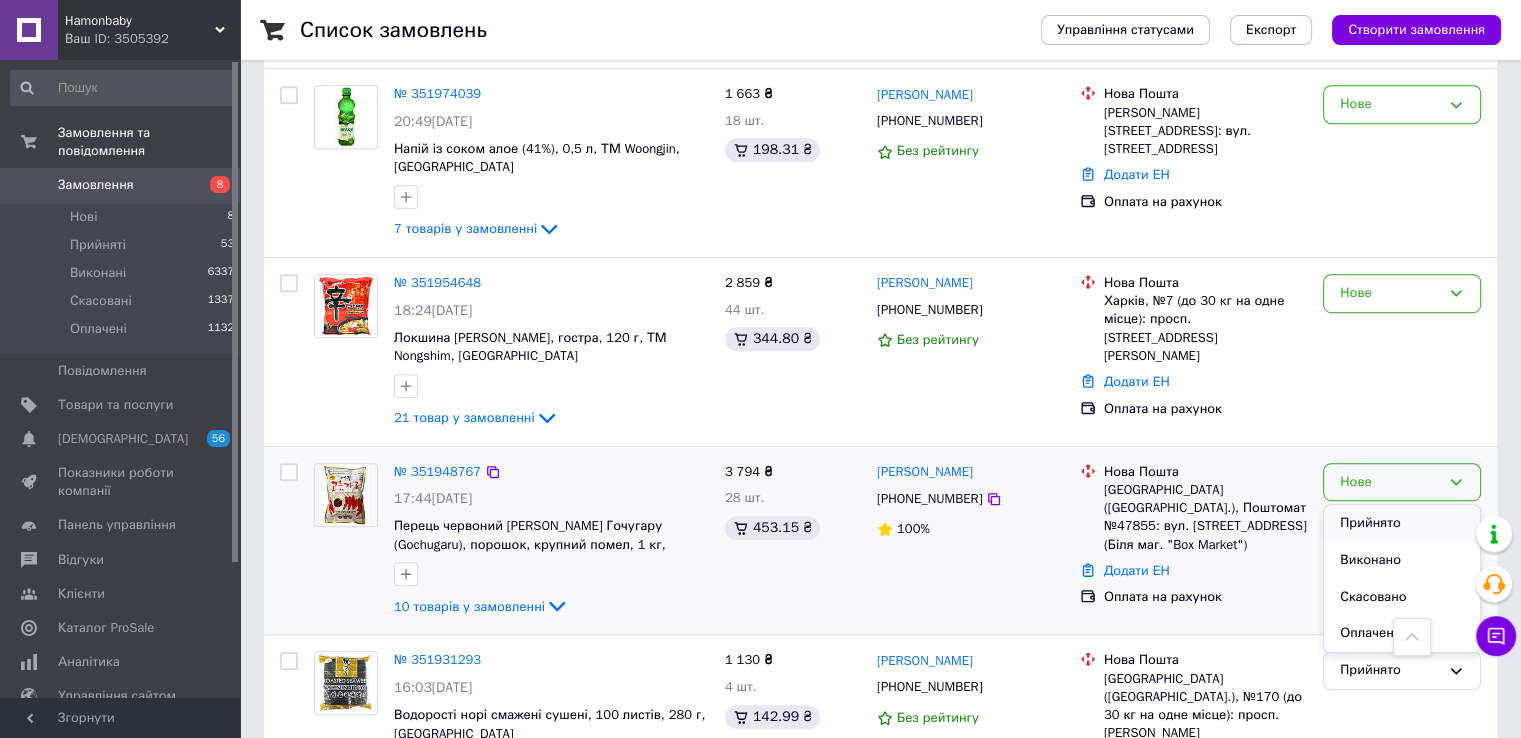 click on "Прийнято" at bounding box center [1402, 523] 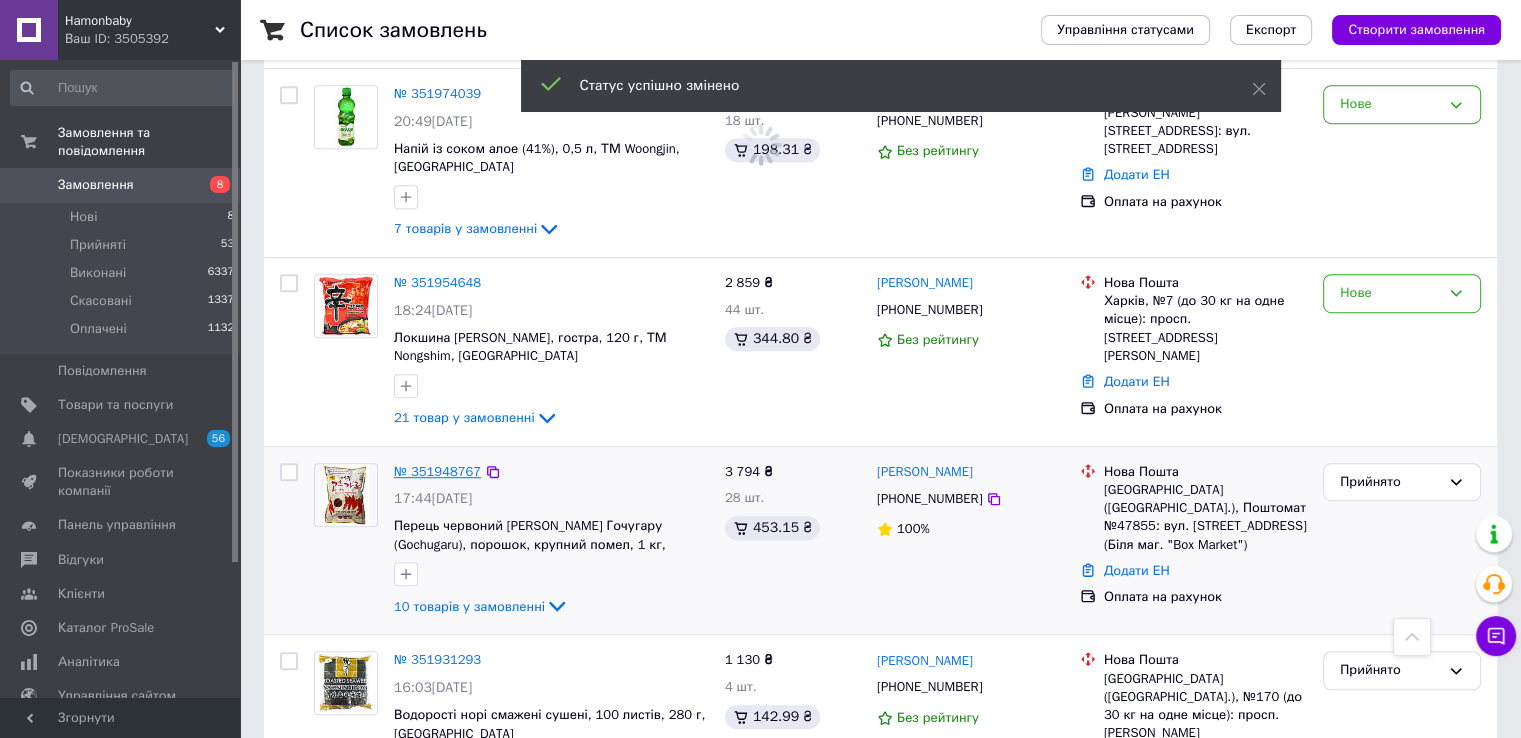 click on "№ 351948767" at bounding box center (437, 471) 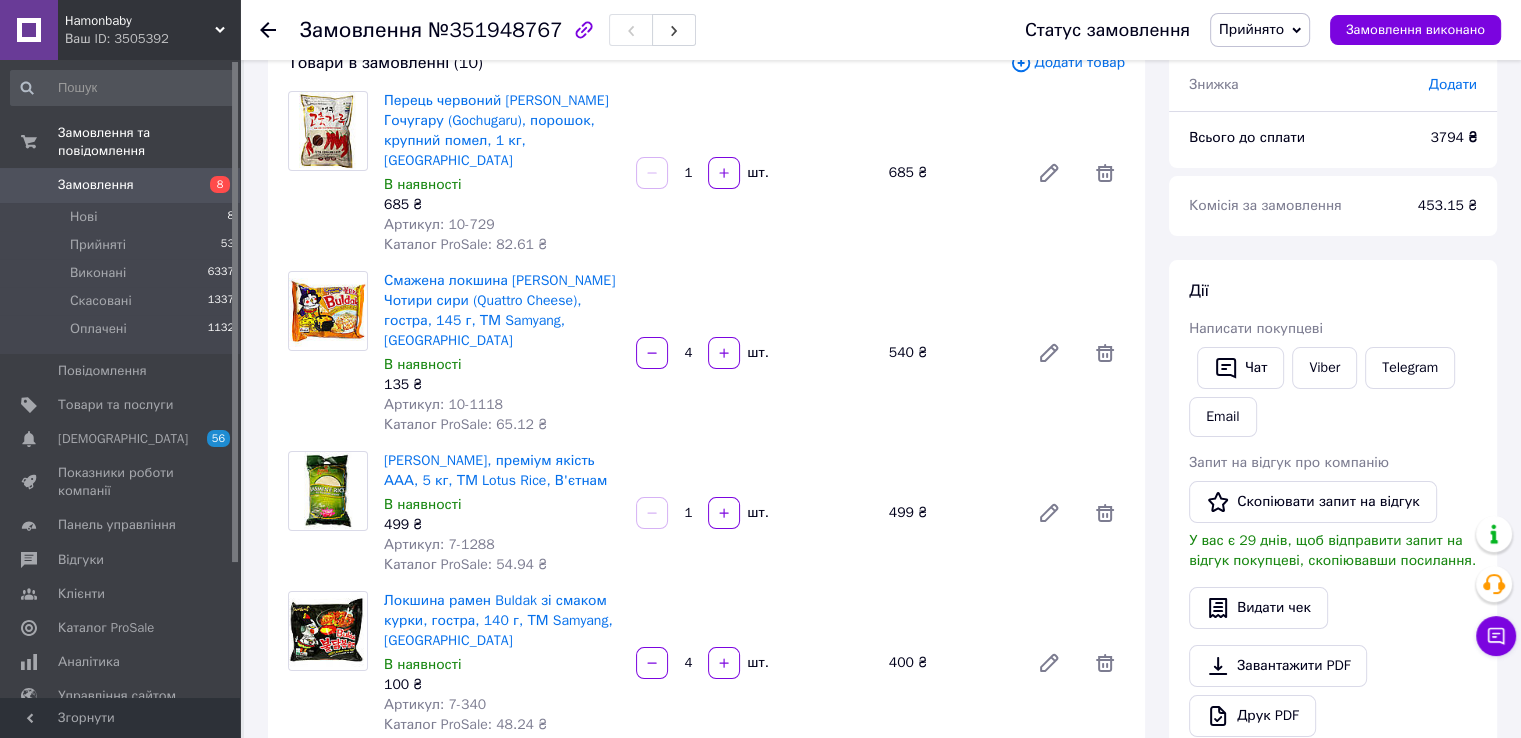 scroll, scrollTop: 400, scrollLeft: 0, axis: vertical 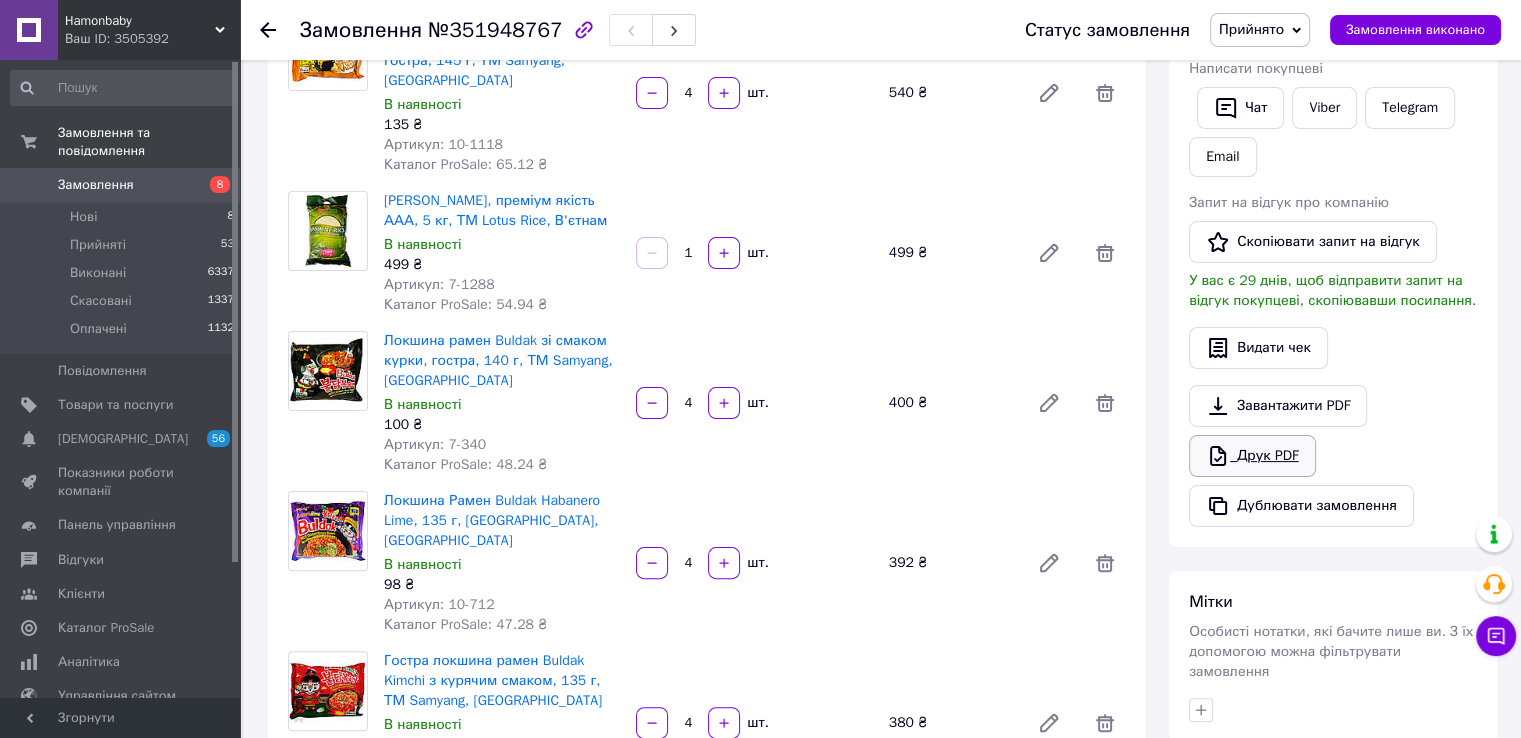 click on "Друк PDF" at bounding box center [1252, 456] 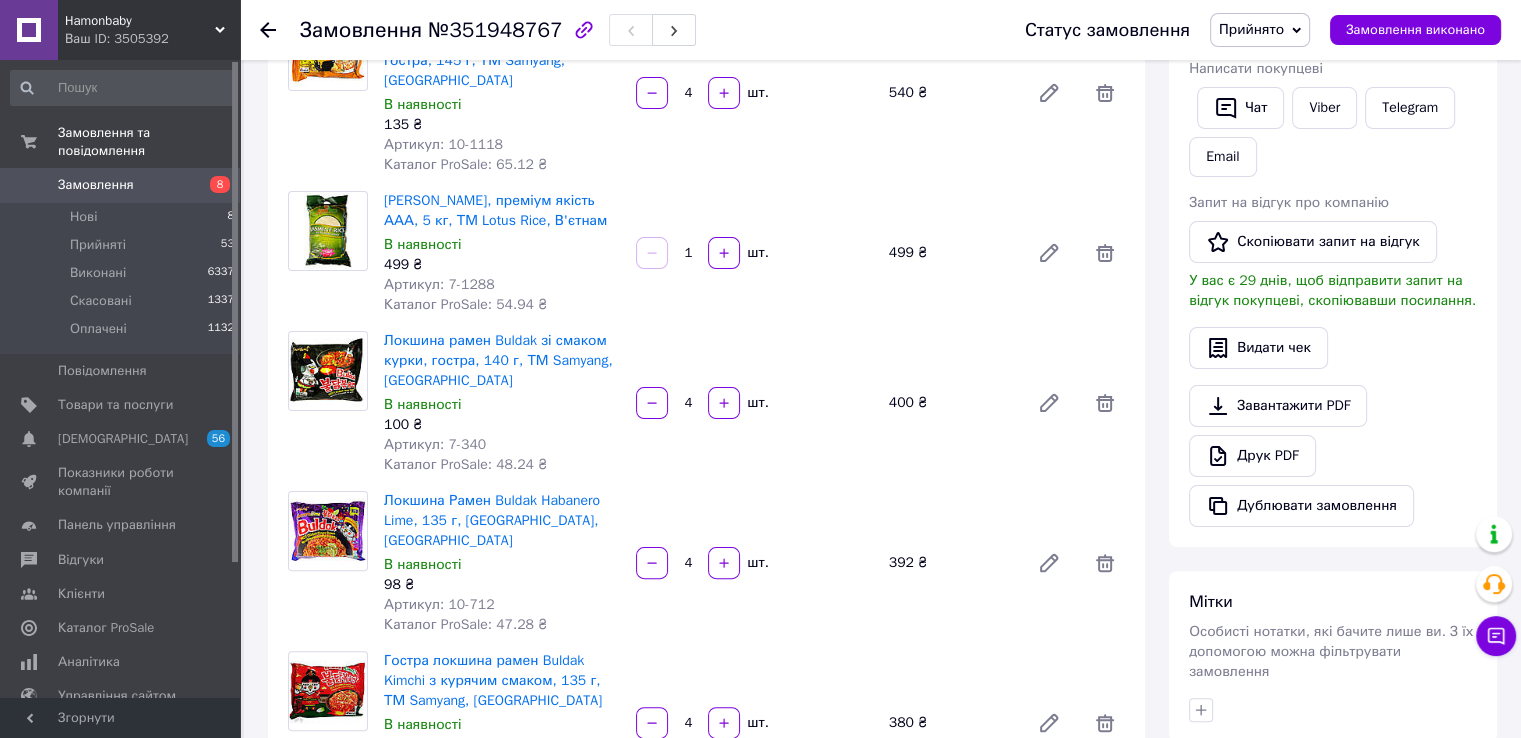 click 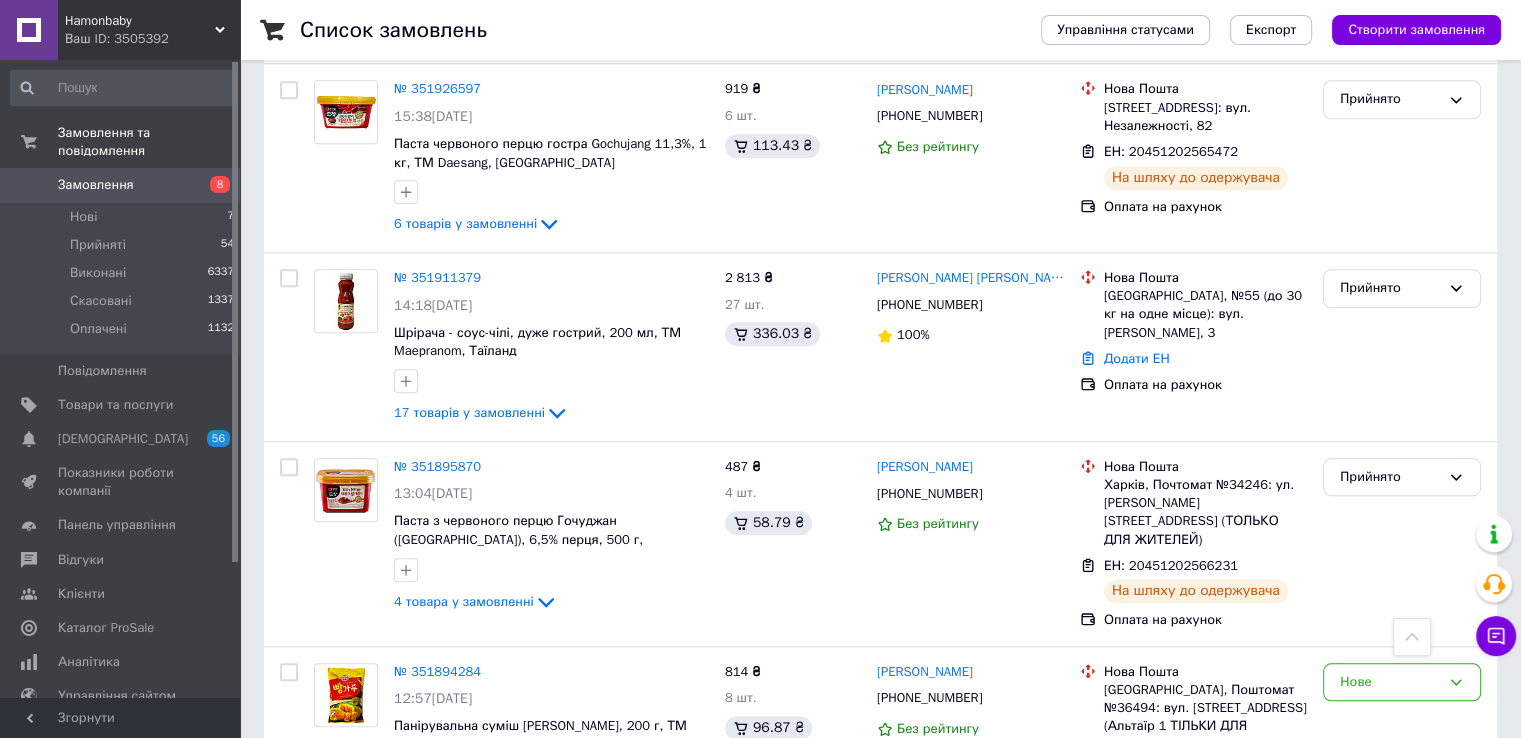 scroll, scrollTop: 1700, scrollLeft: 0, axis: vertical 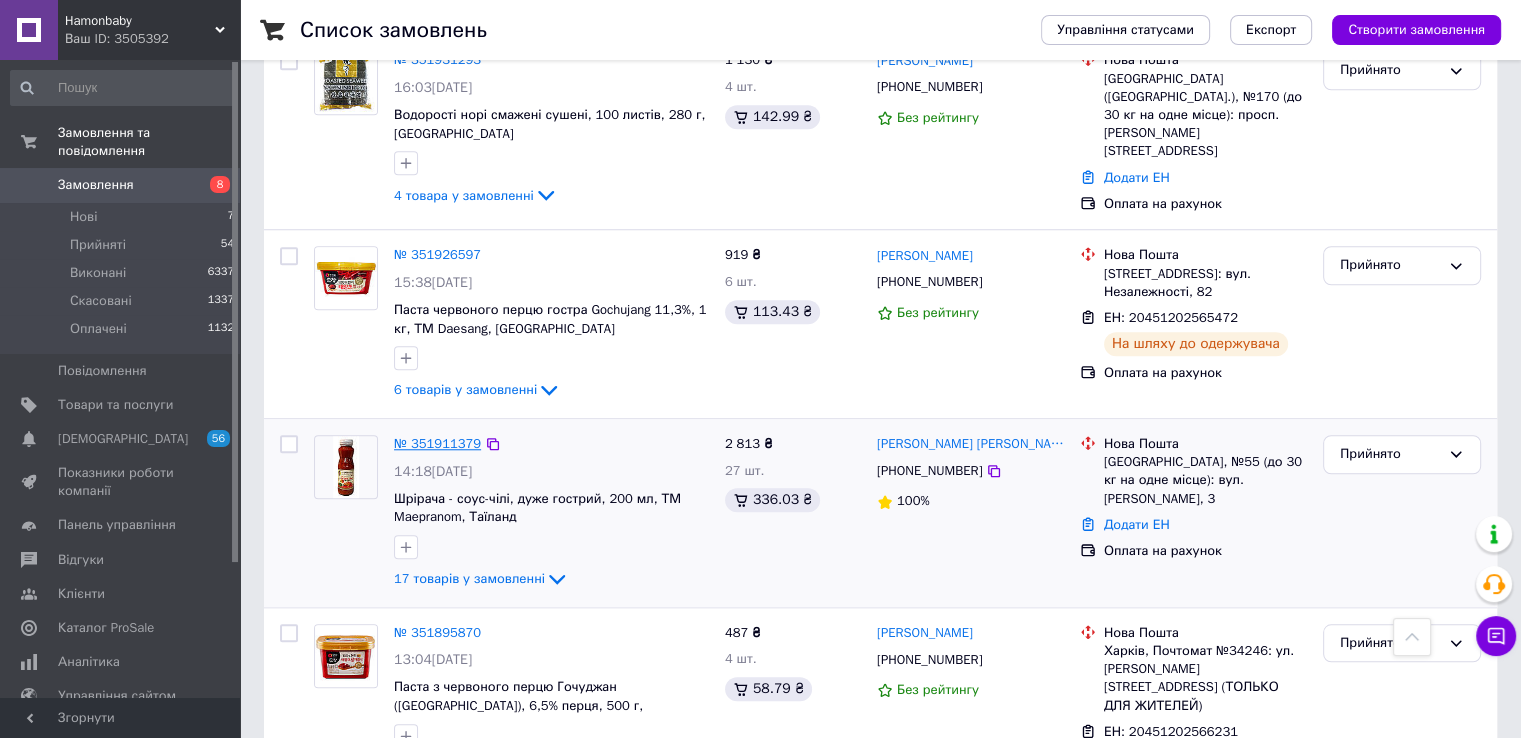 click on "№ 351911379" at bounding box center [437, 443] 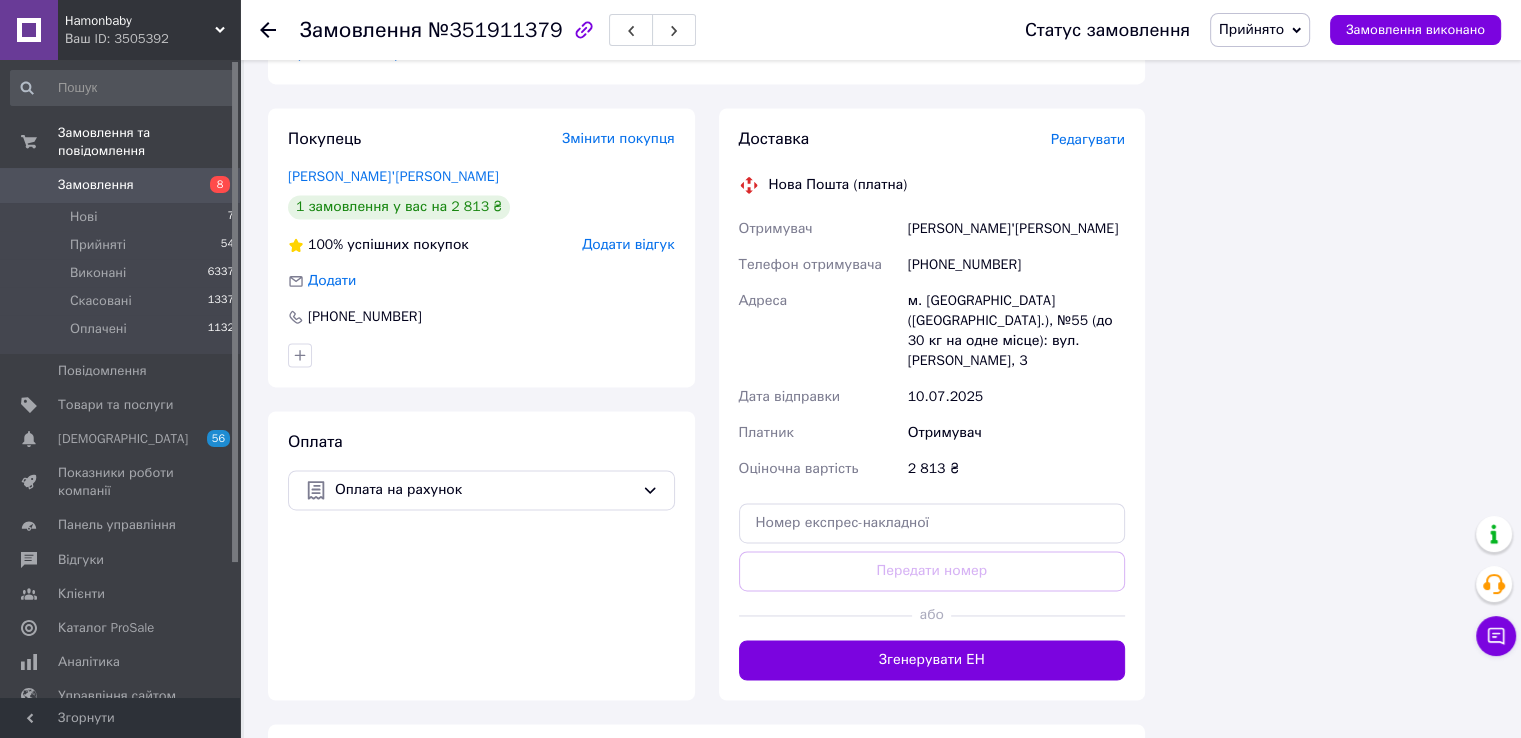scroll, scrollTop: 3004, scrollLeft: 0, axis: vertical 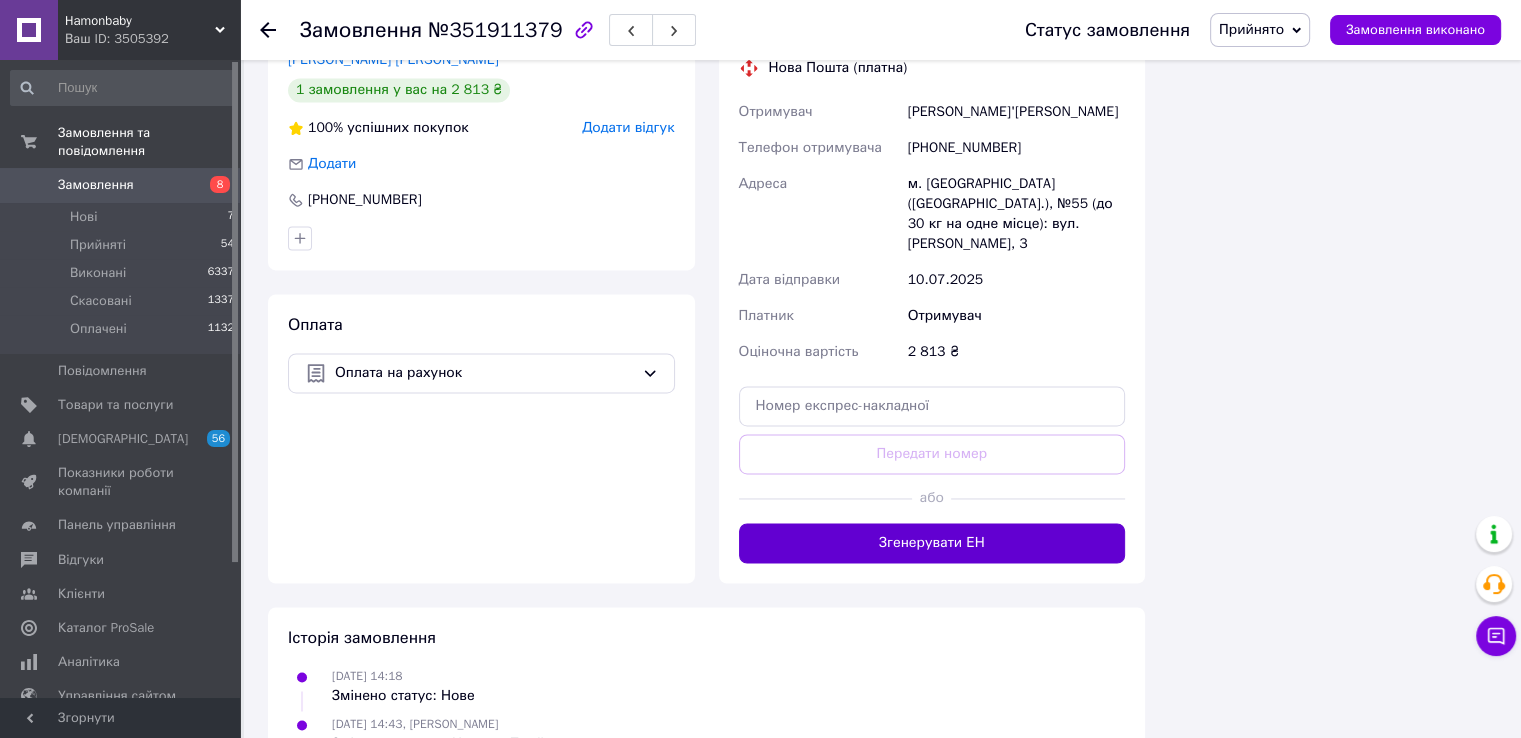 click on "Згенерувати ЕН" at bounding box center (932, 543) 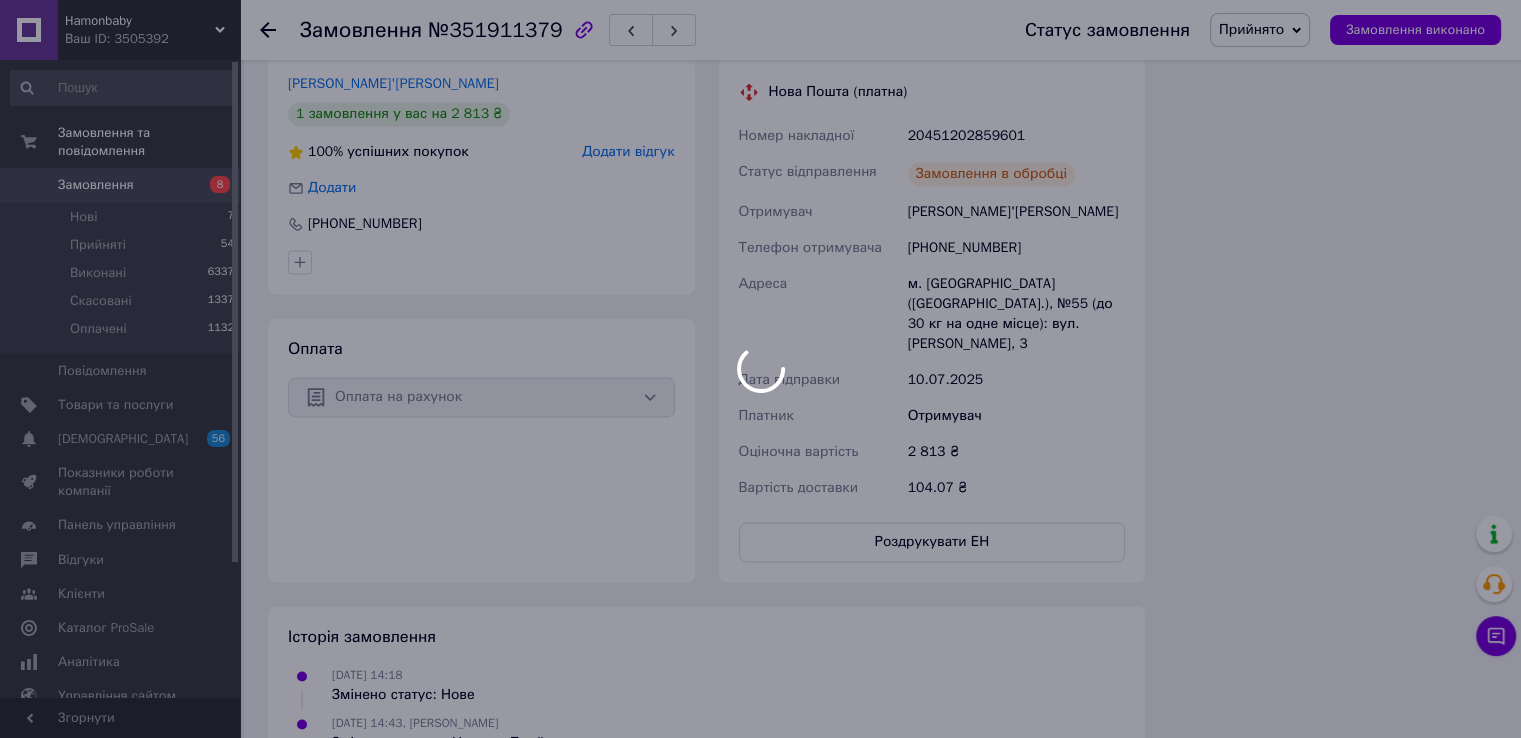 scroll, scrollTop: 3004, scrollLeft: 0, axis: vertical 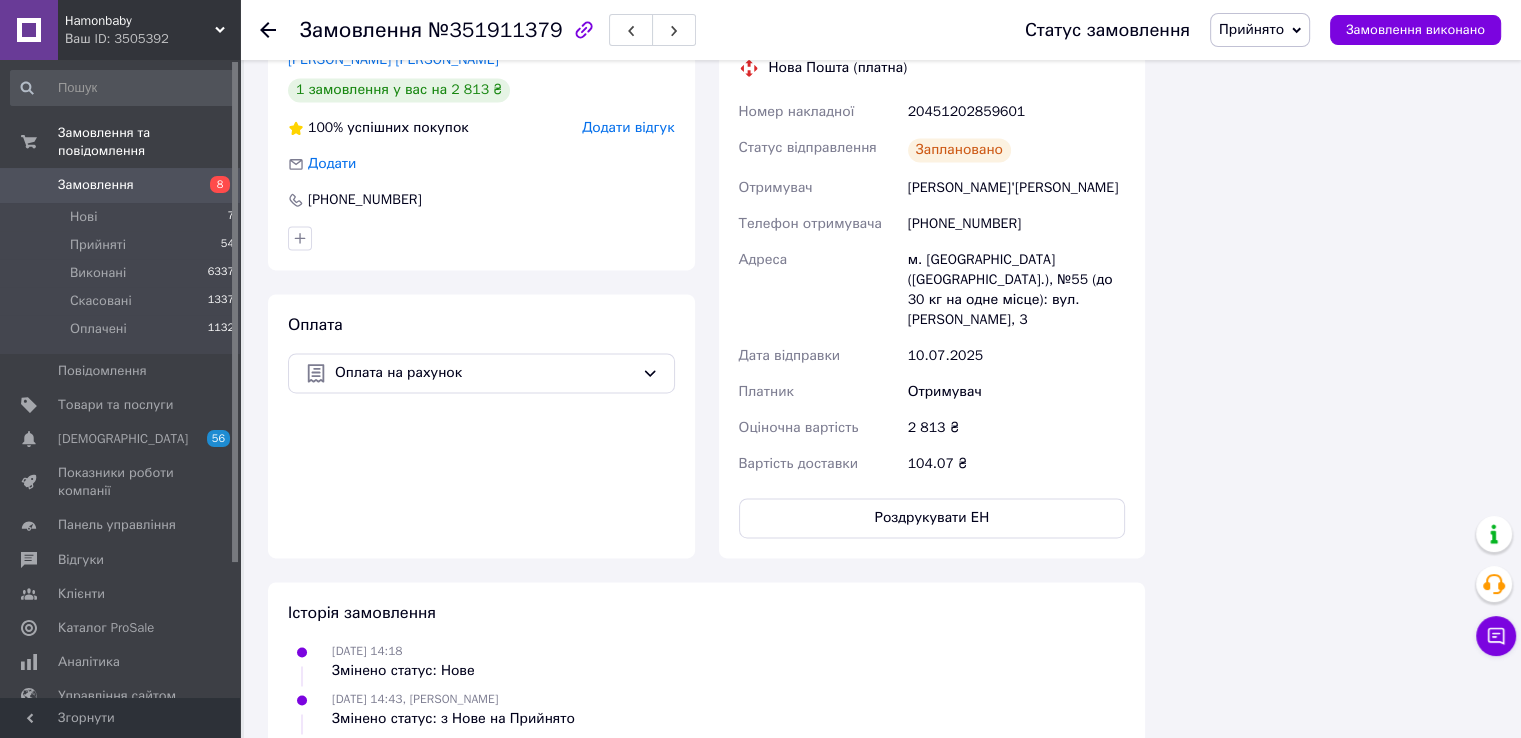 click 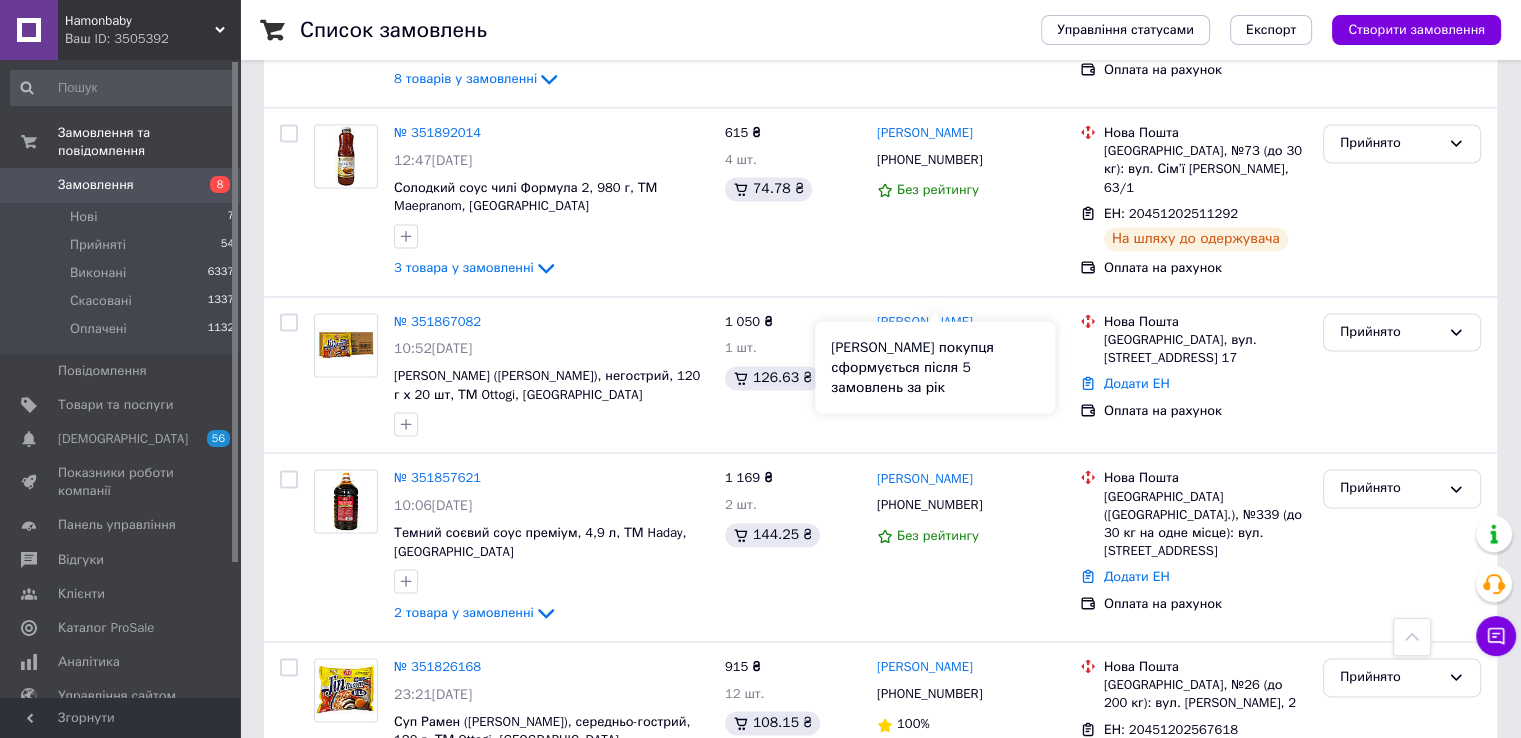 scroll, scrollTop: 2900, scrollLeft: 0, axis: vertical 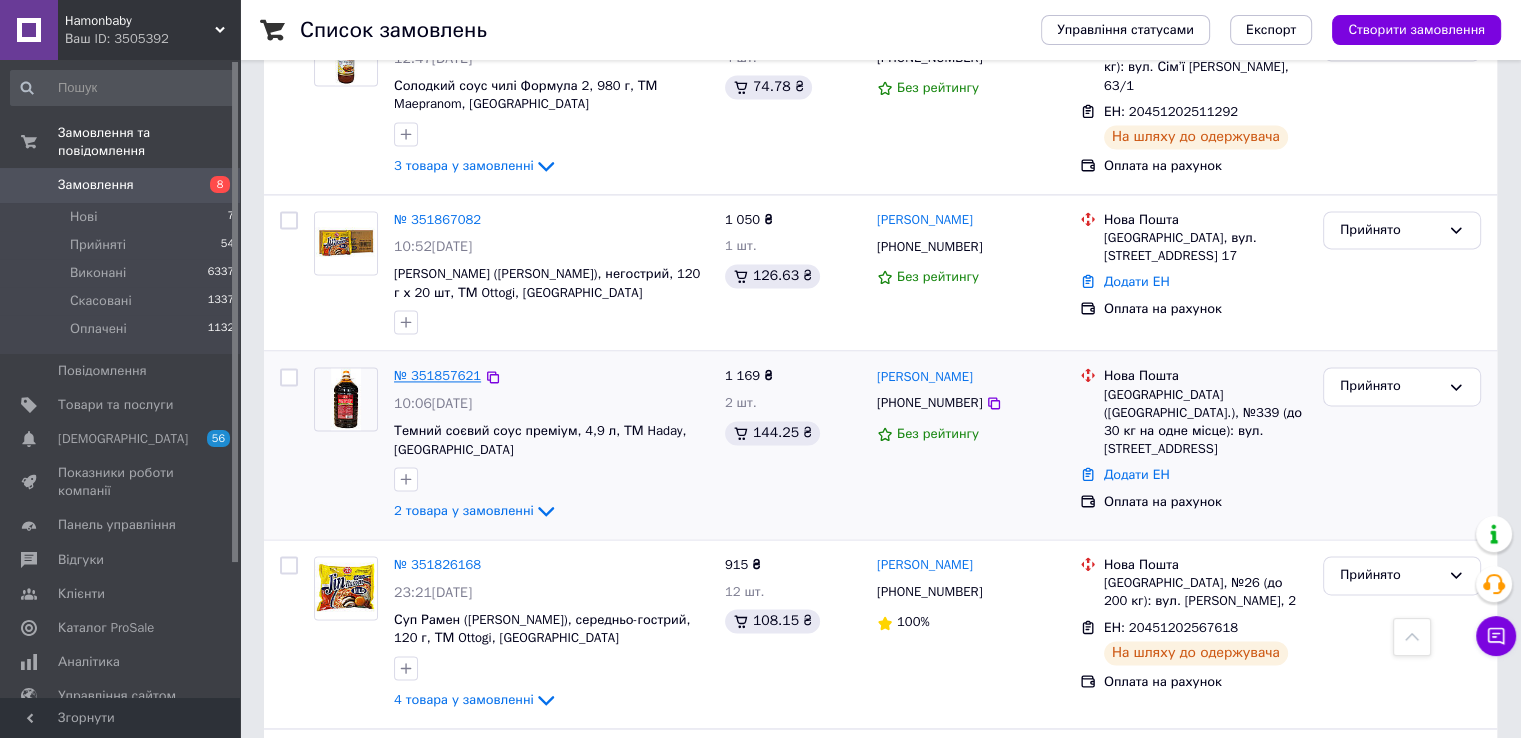 click on "№ 351857621" at bounding box center [437, 375] 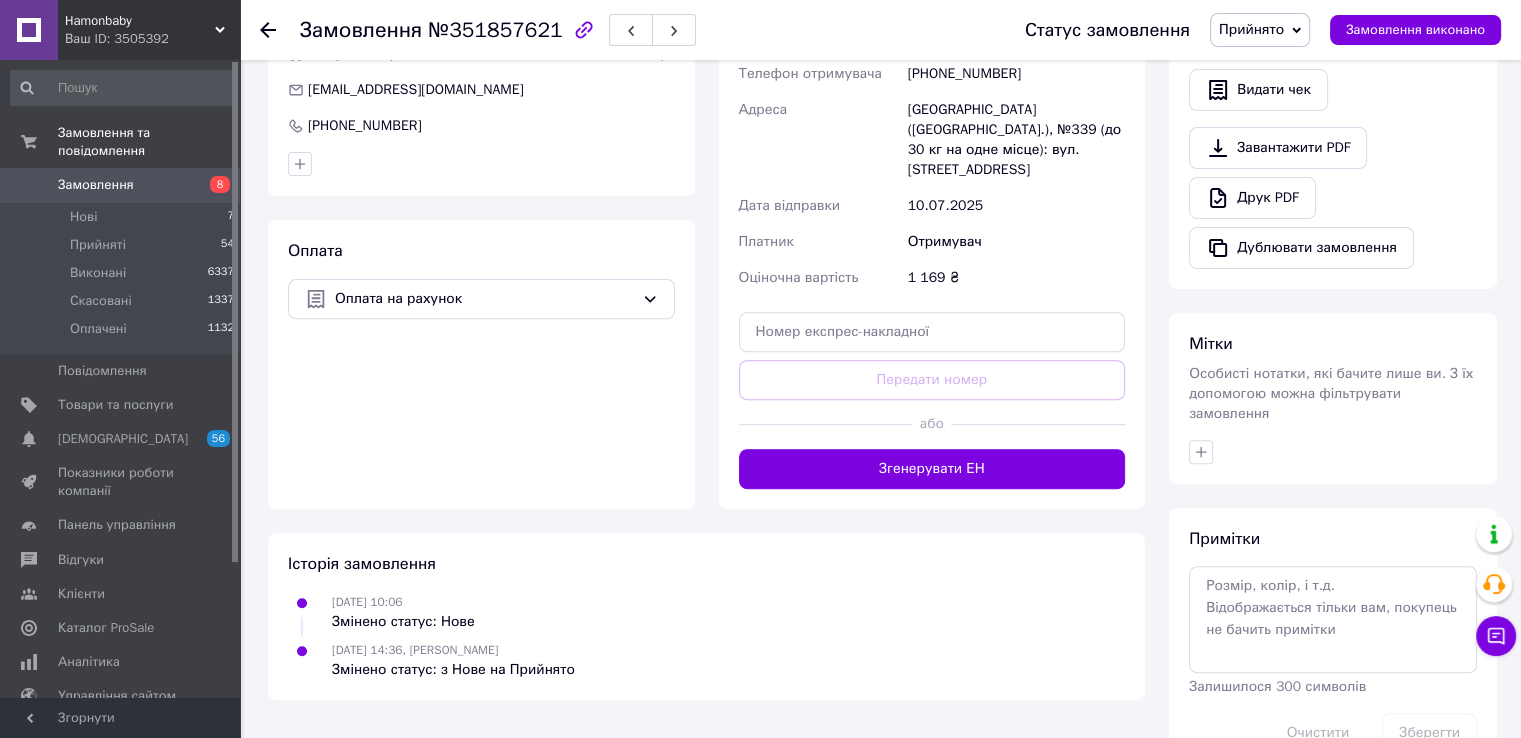 scroll, scrollTop: 694, scrollLeft: 0, axis: vertical 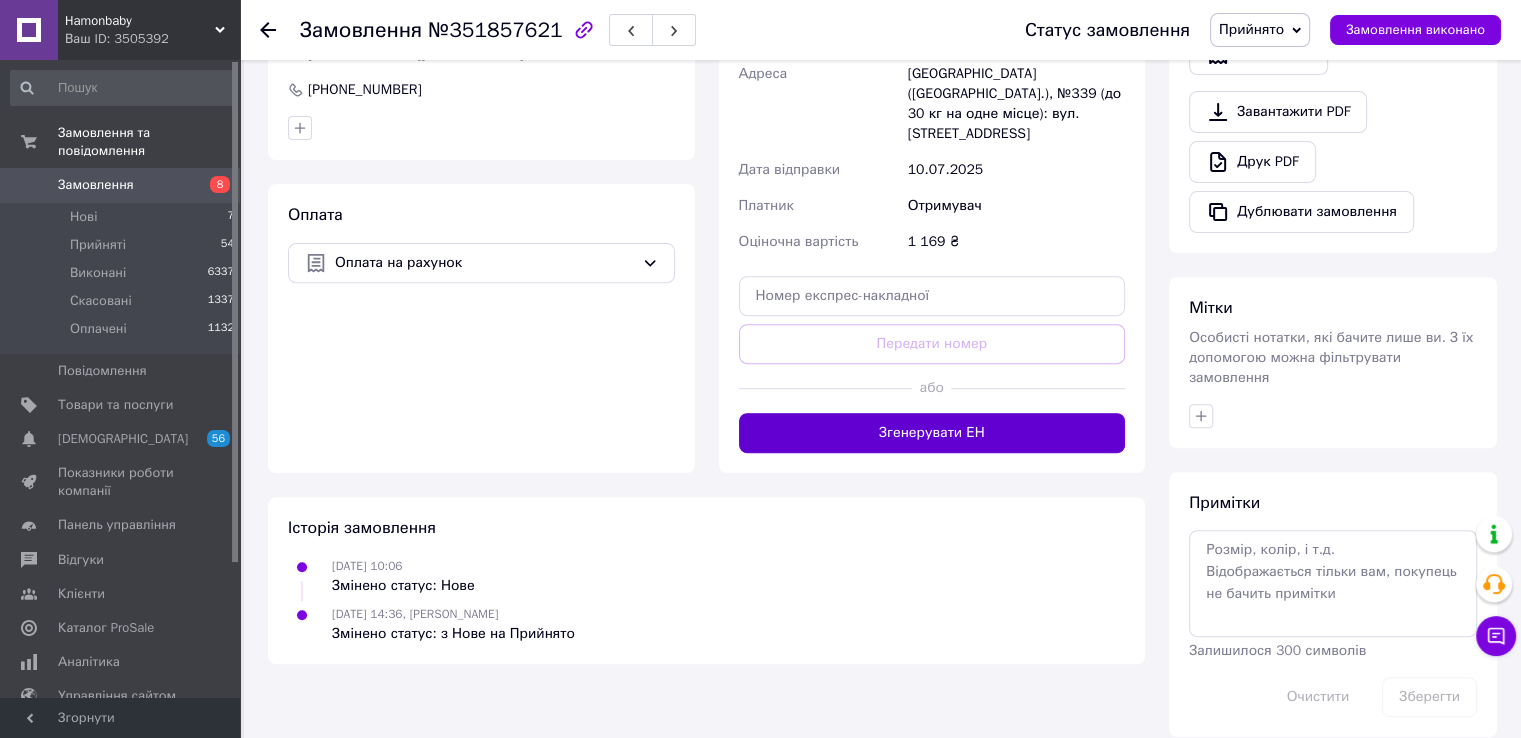 click on "Згенерувати ЕН" at bounding box center [932, 433] 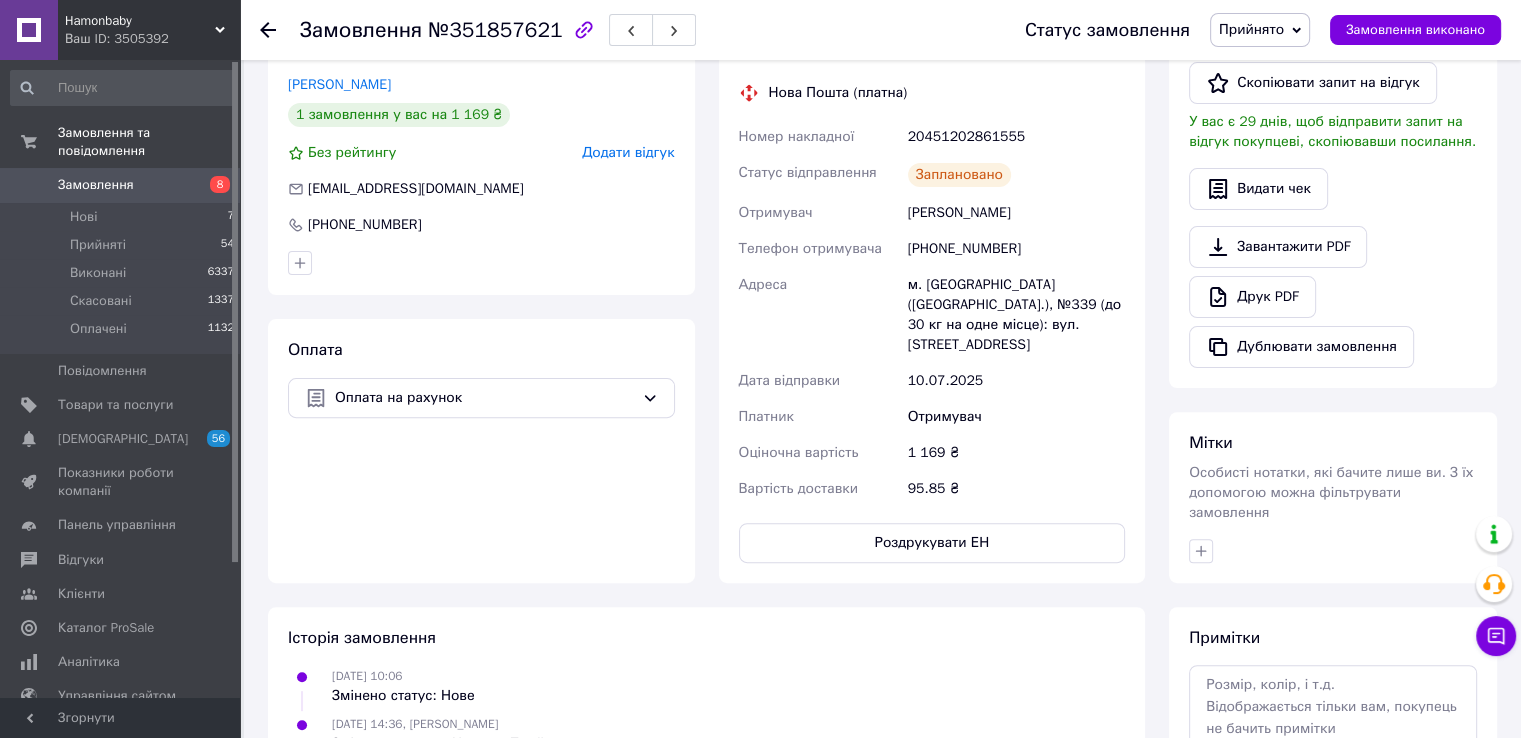 scroll, scrollTop: 394, scrollLeft: 0, axis: vertical 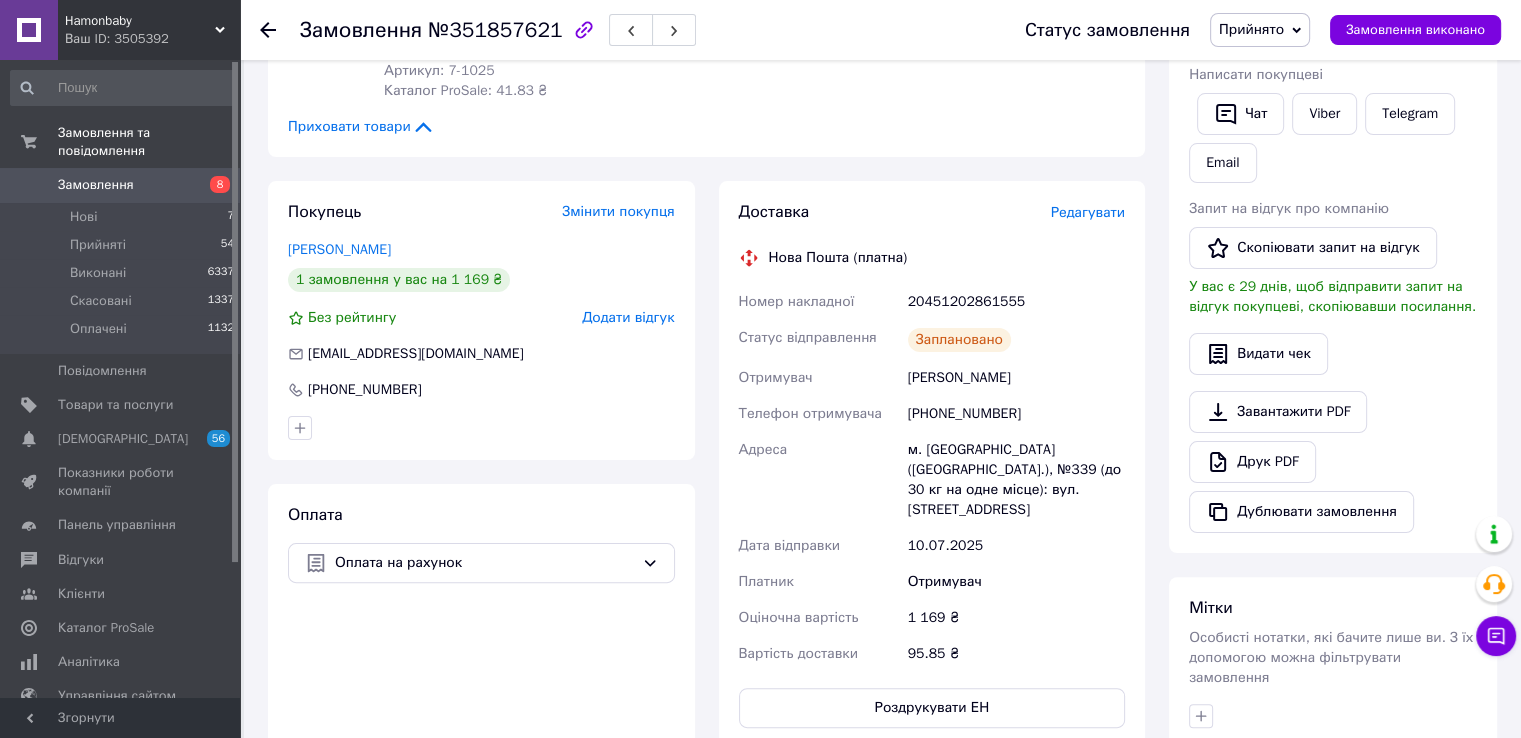 click 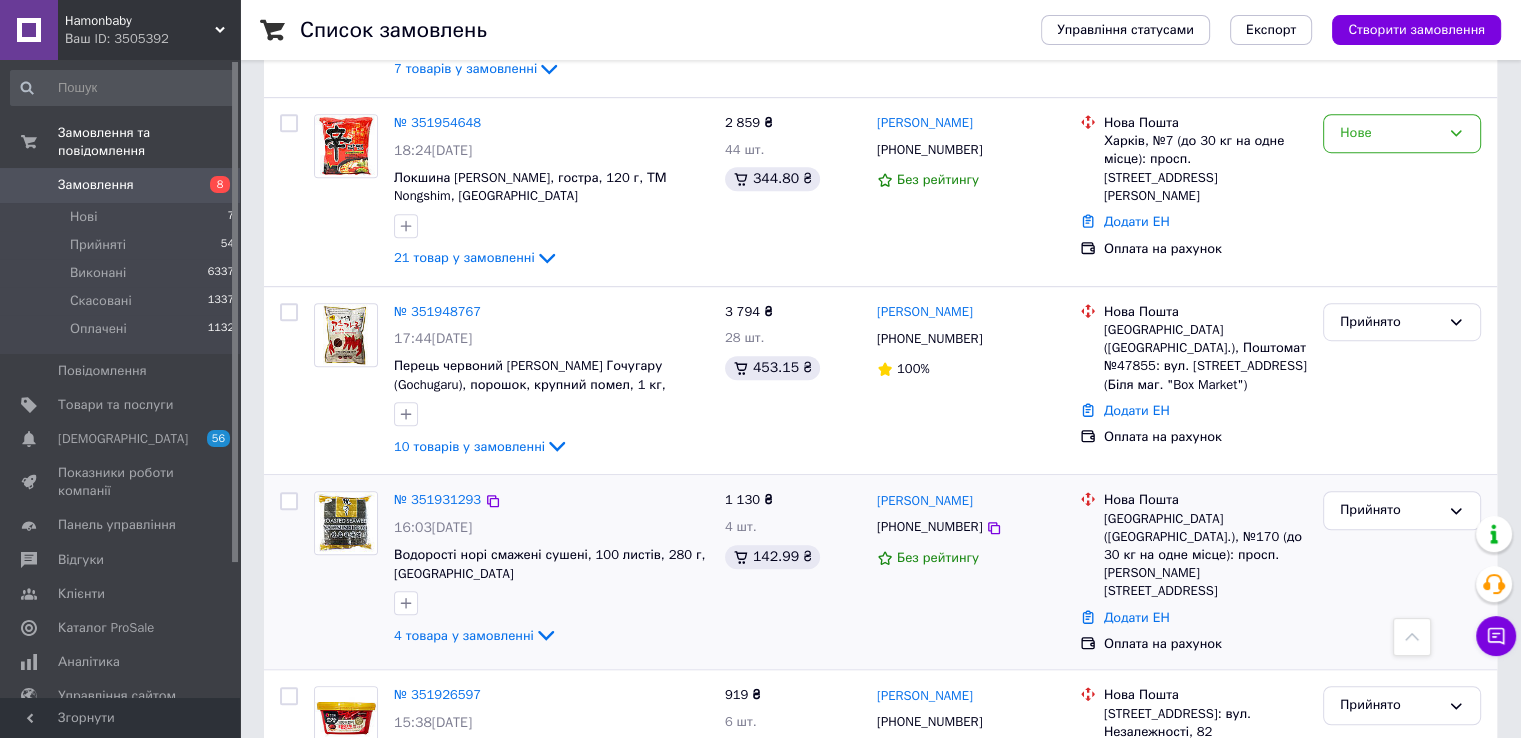 scroll, scrollTop: 1200, scrollLeft: 0, axis: vertical 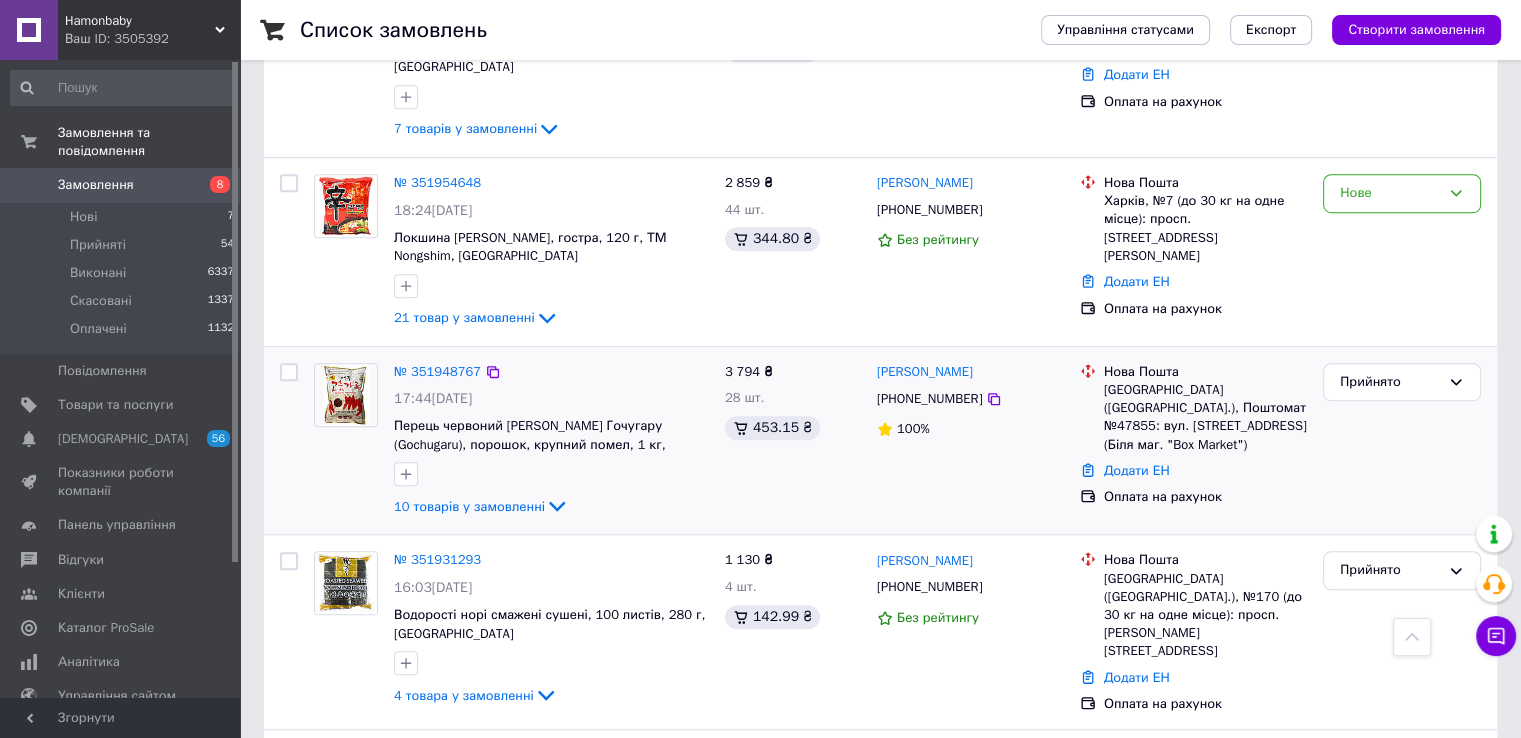 click on "[PHONE_NUMBER]" at bounding box center [929, 399] 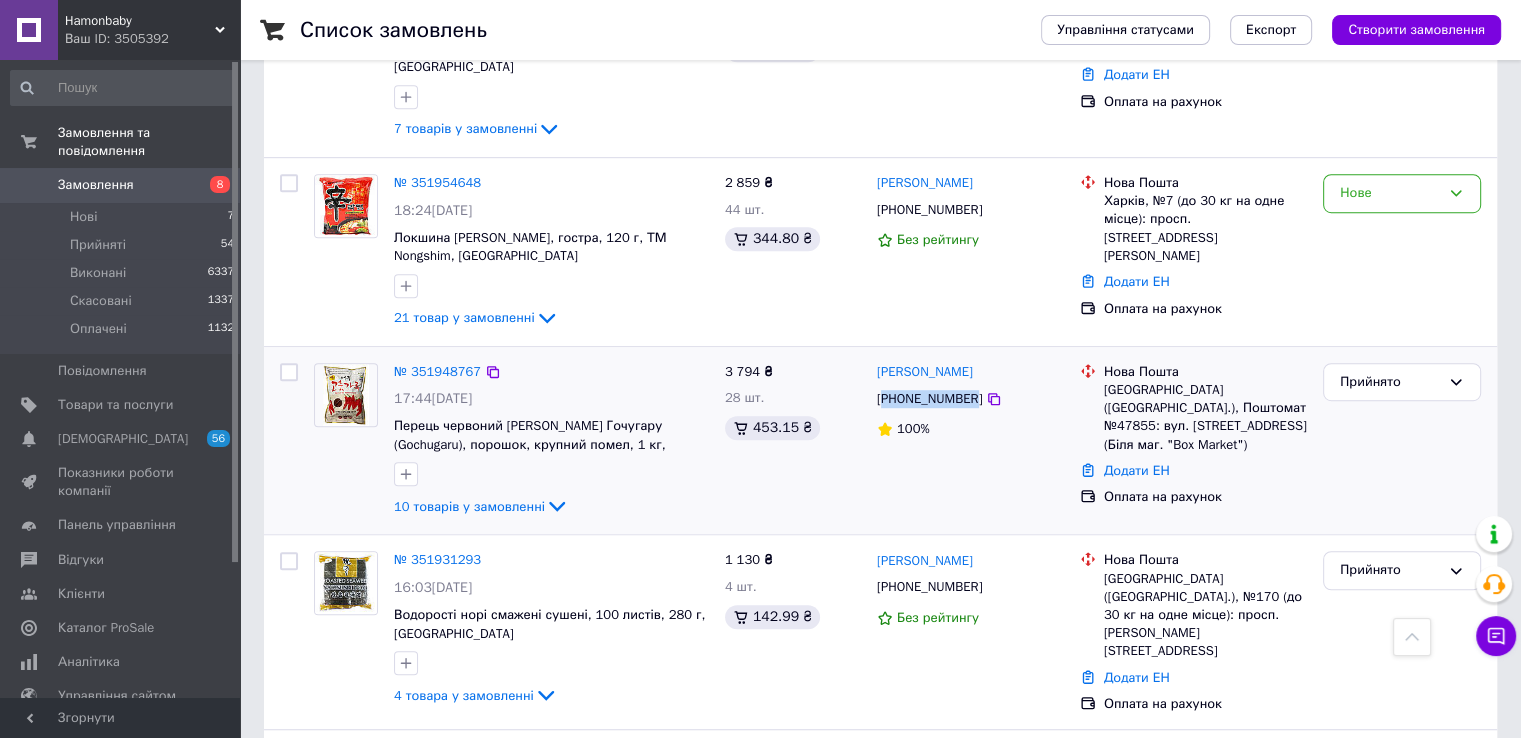 click on "[PHONE_NUMBER]" at bounding box center [929, 399] 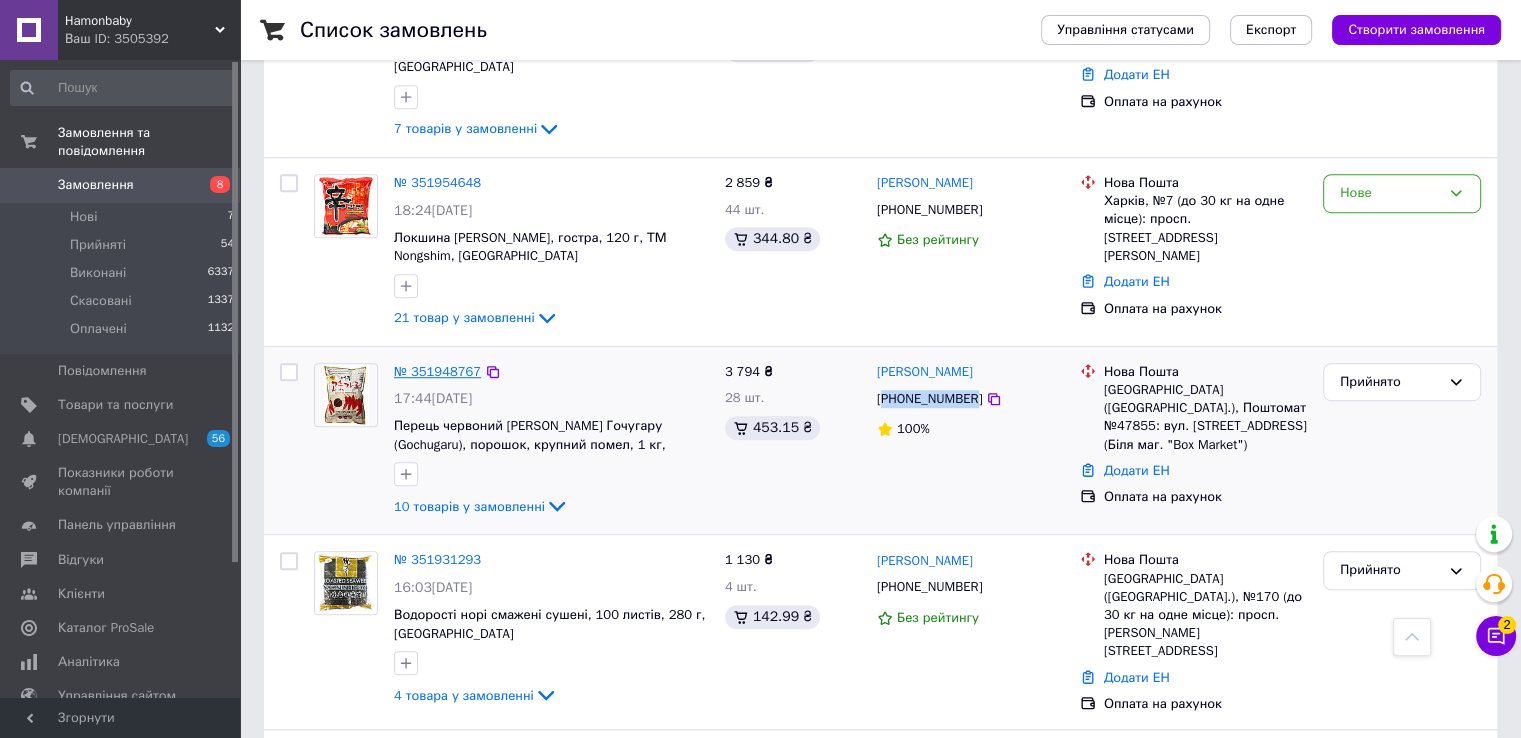 click on "№ 351948767" at bounding box center [437, 371] 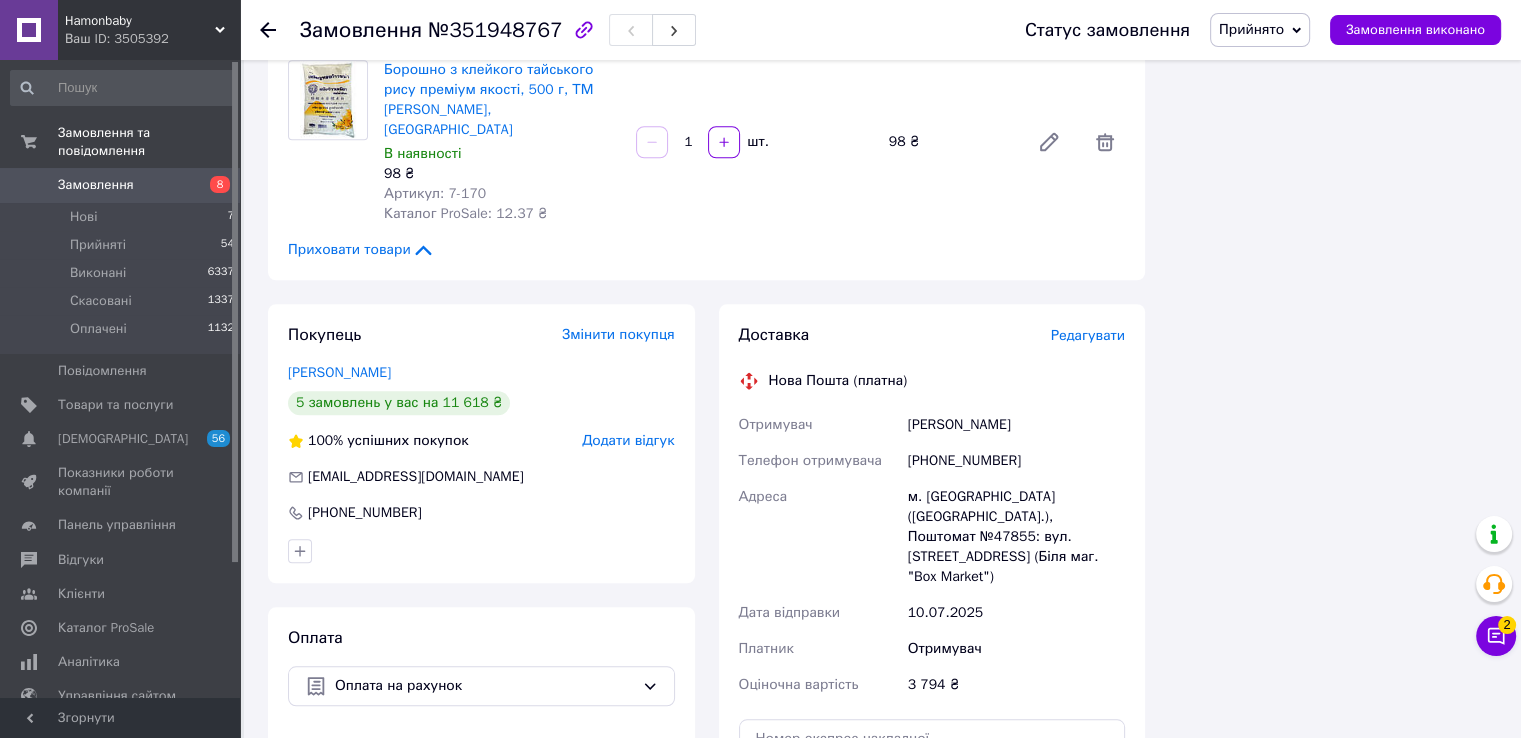 scroll, scrollTop: 1800, scrollLeft: 0, axis: vertical 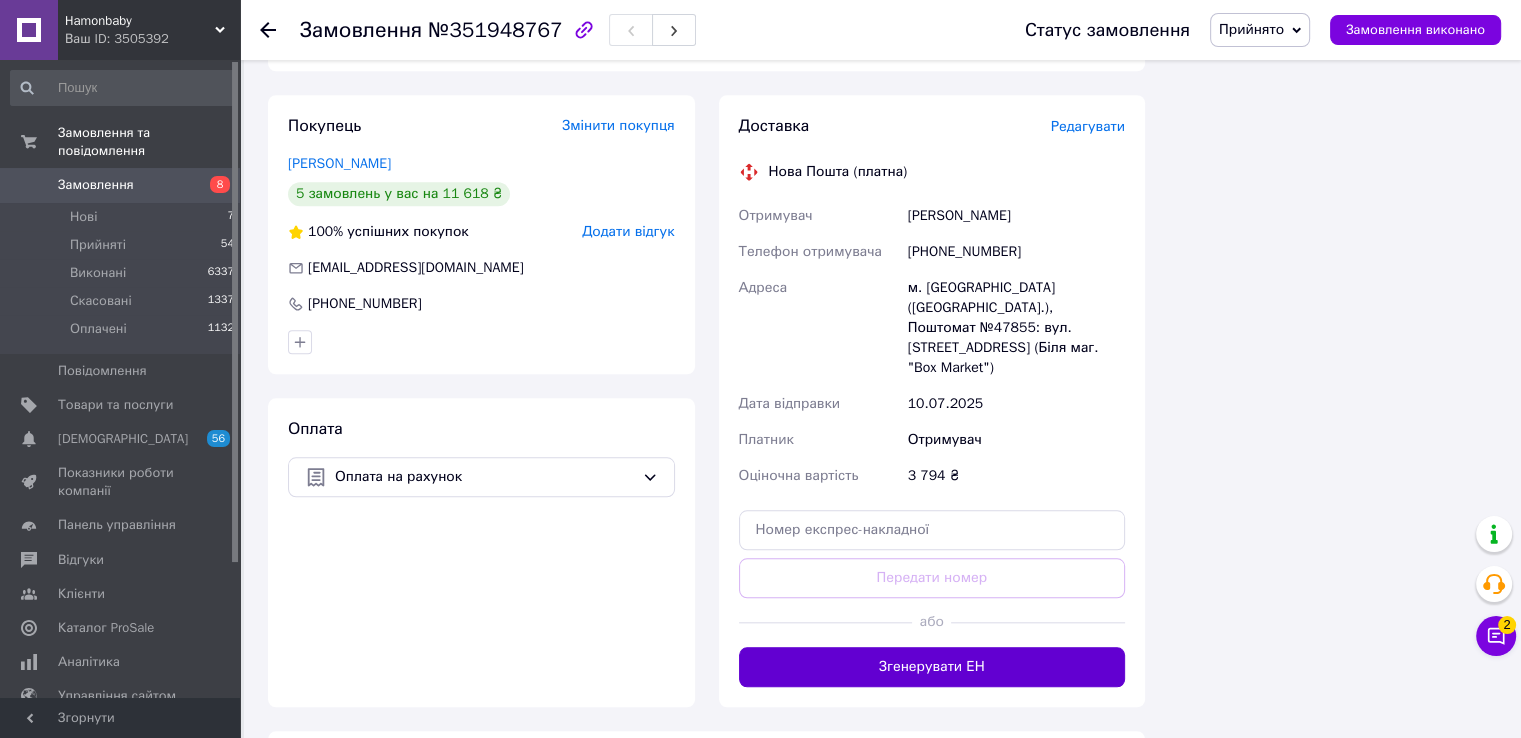 click on "Згенерувати ЕН" at bounding box center (932, 667) 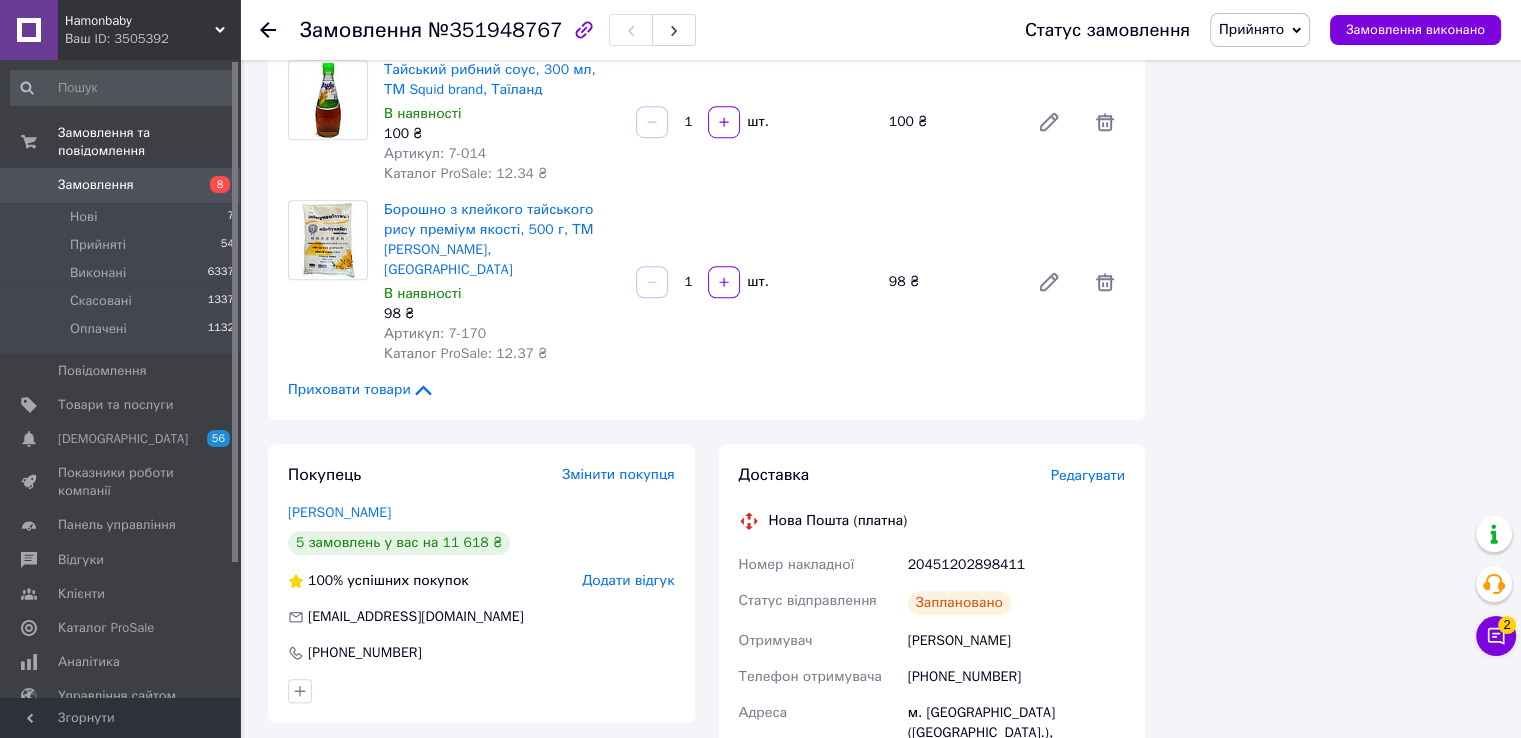 scroll, scrollTop: 1700, scrollLeft: 0, axis: vertical 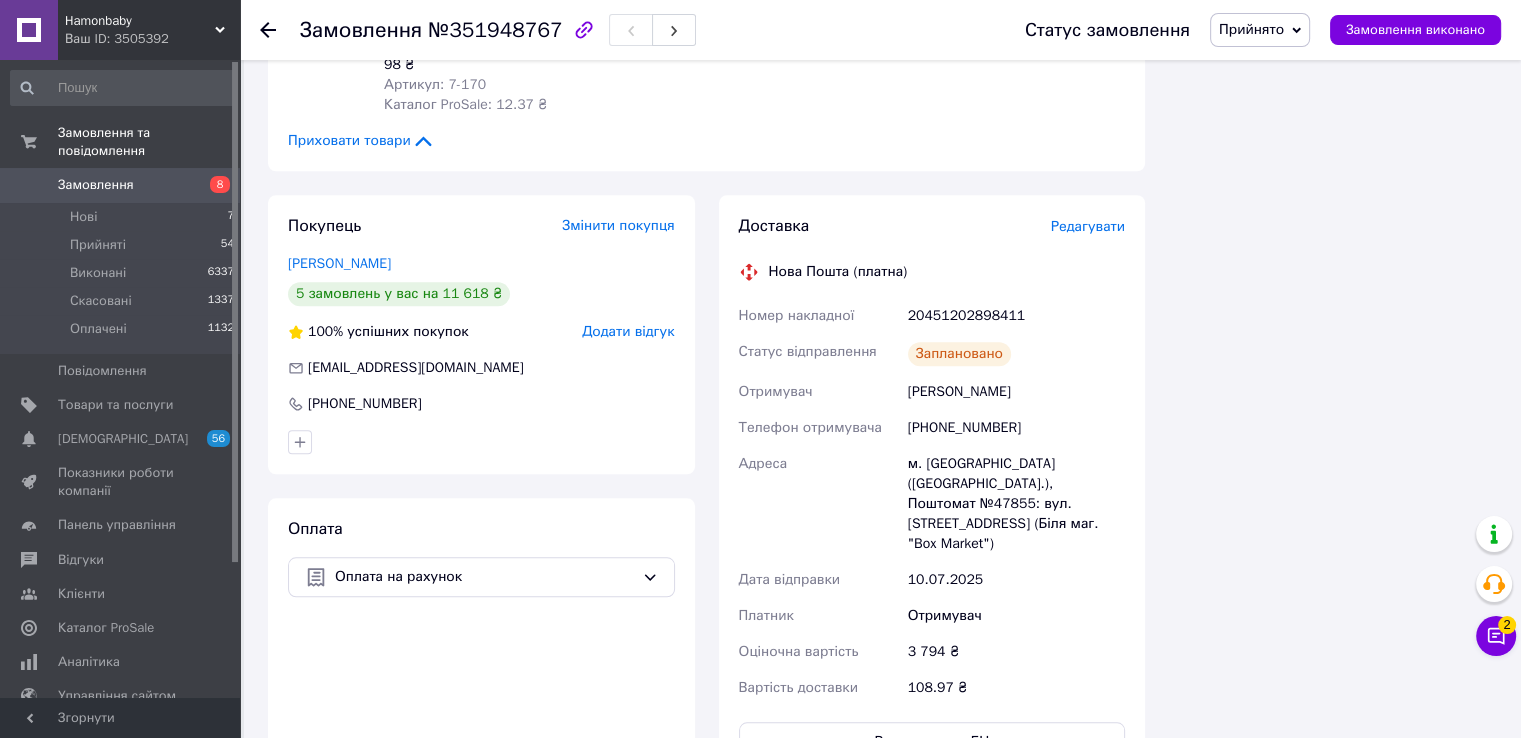 click 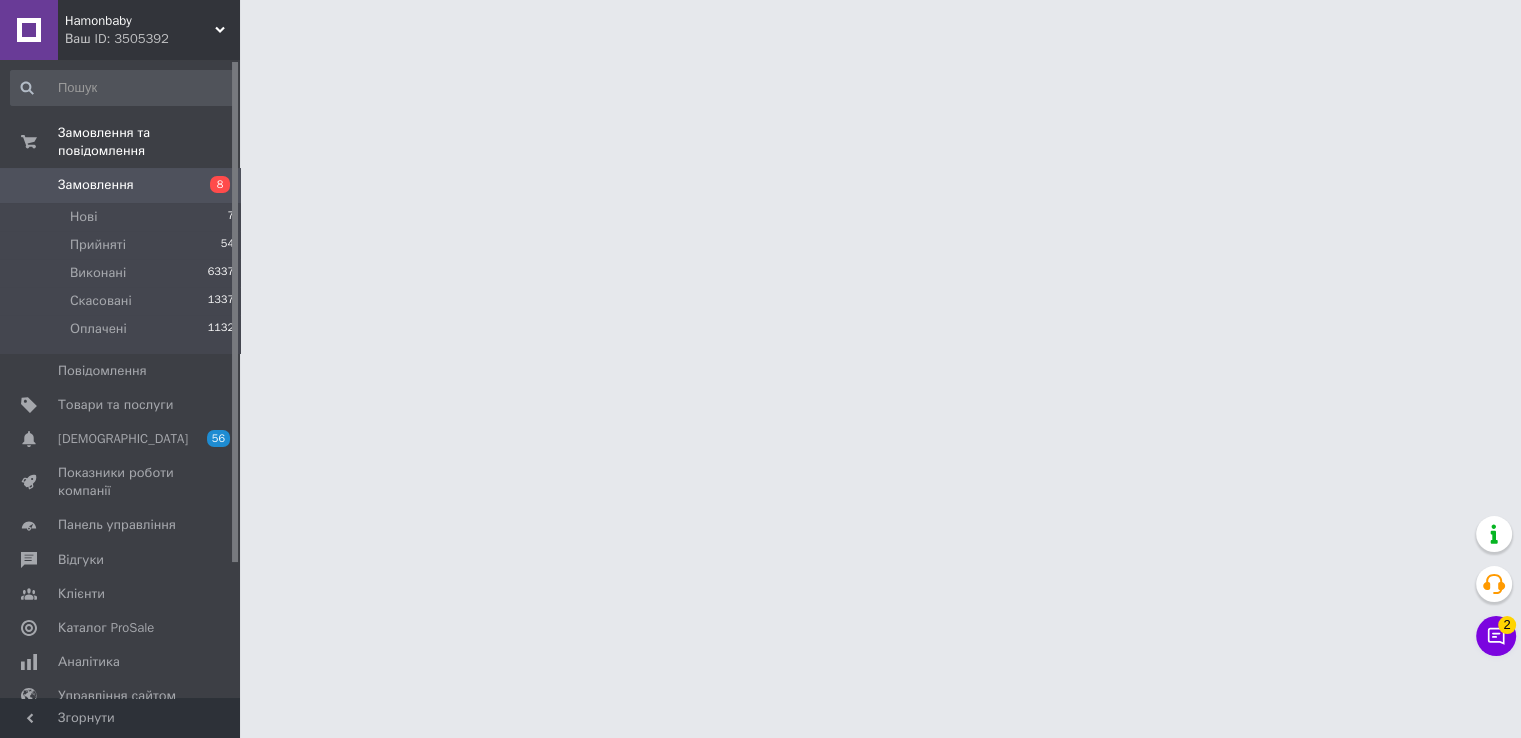 scroll, scrollTop: 0, scrollLeft: 0, axis: both 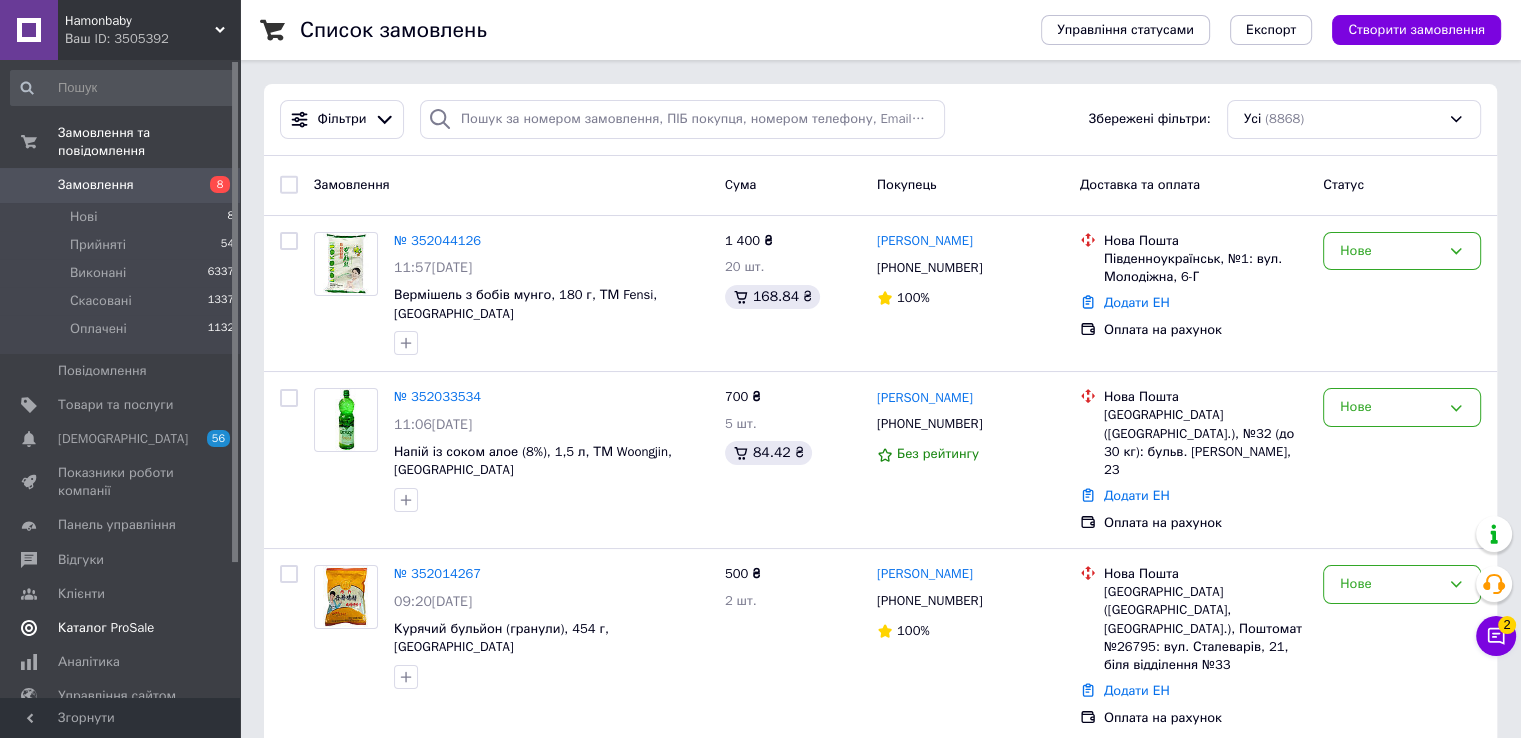 click on "Каталог ProSale" at bounding box center [106, 628] 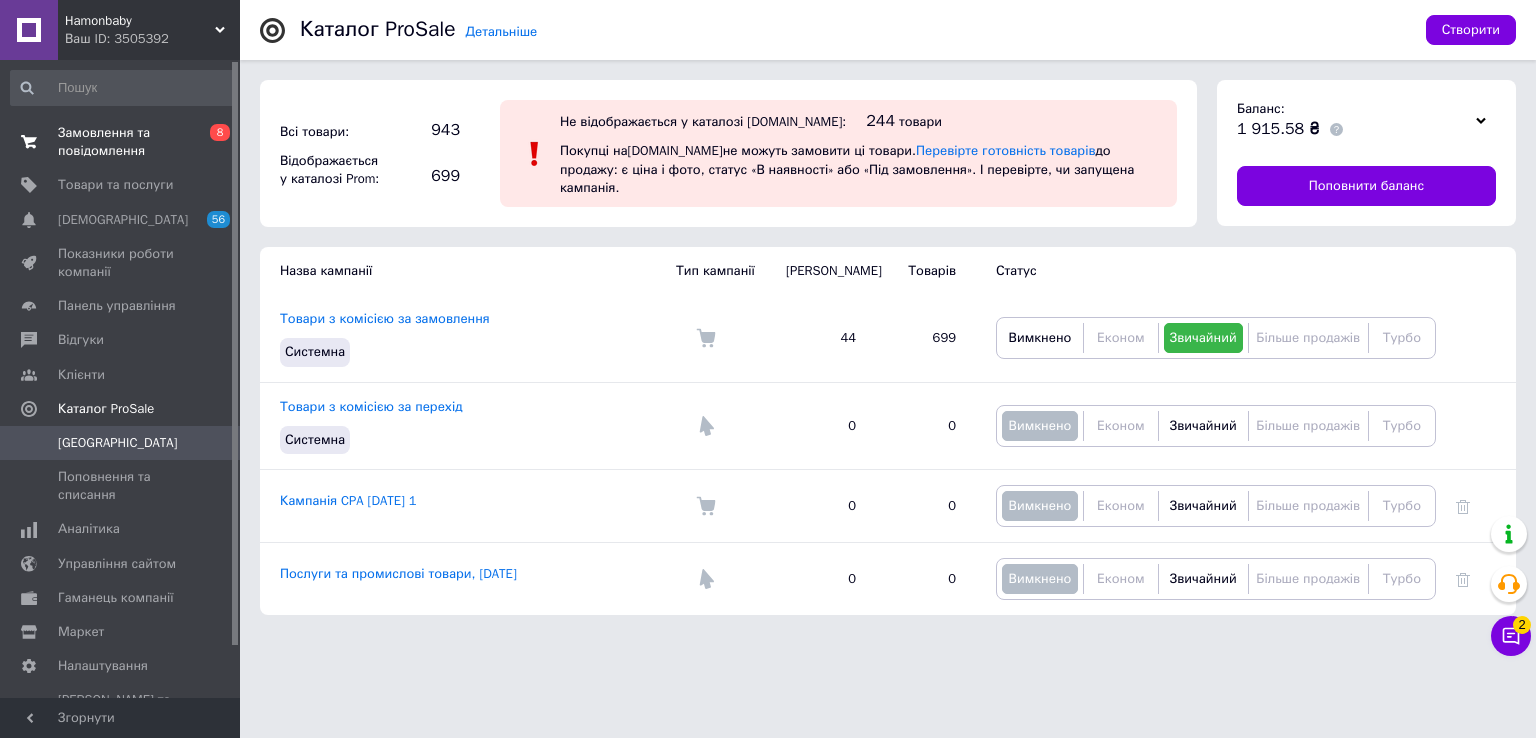click on "Замовлення та повідомлення" at bounding box center (121, 142) 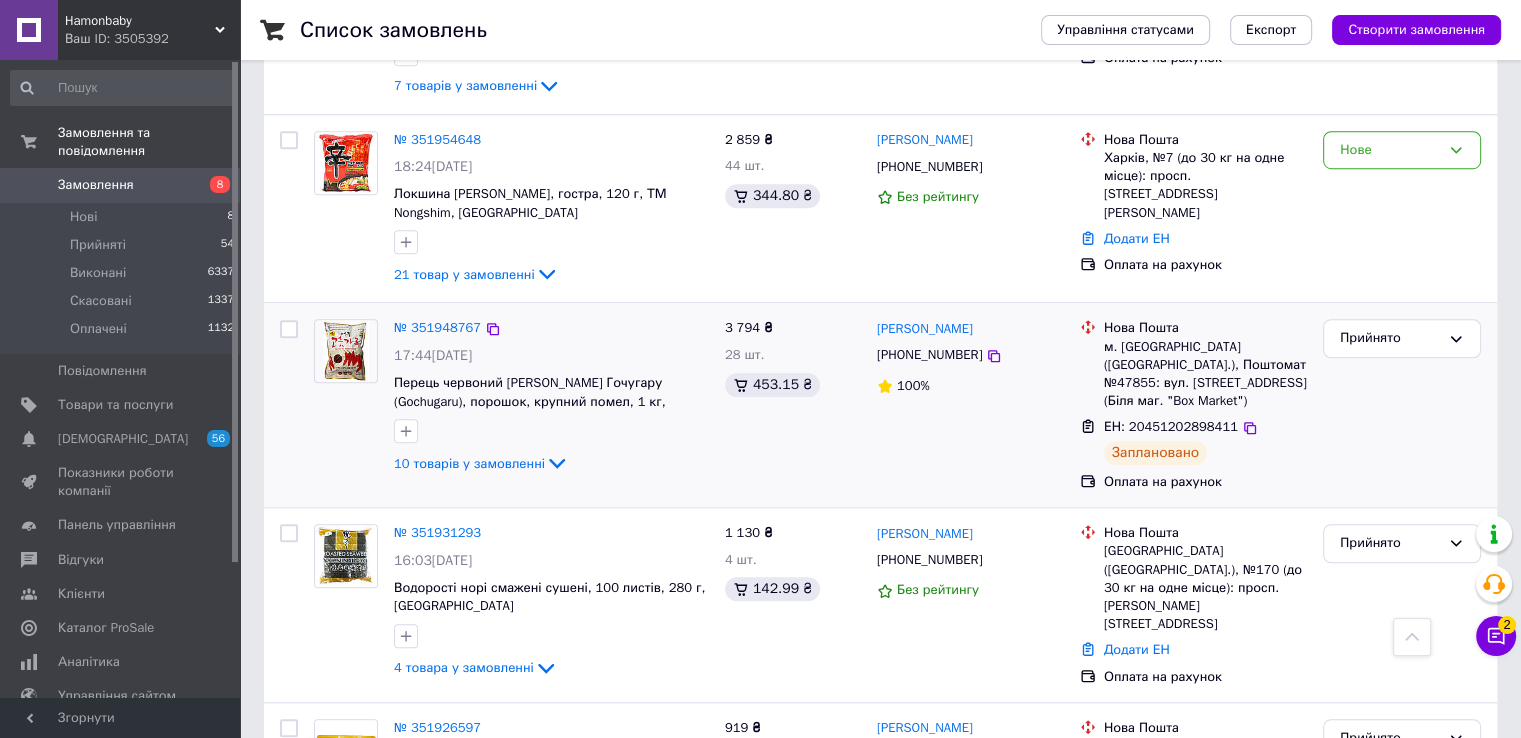scroll, scrollTop: 1200, scrollLeft: 0, axis: vertical 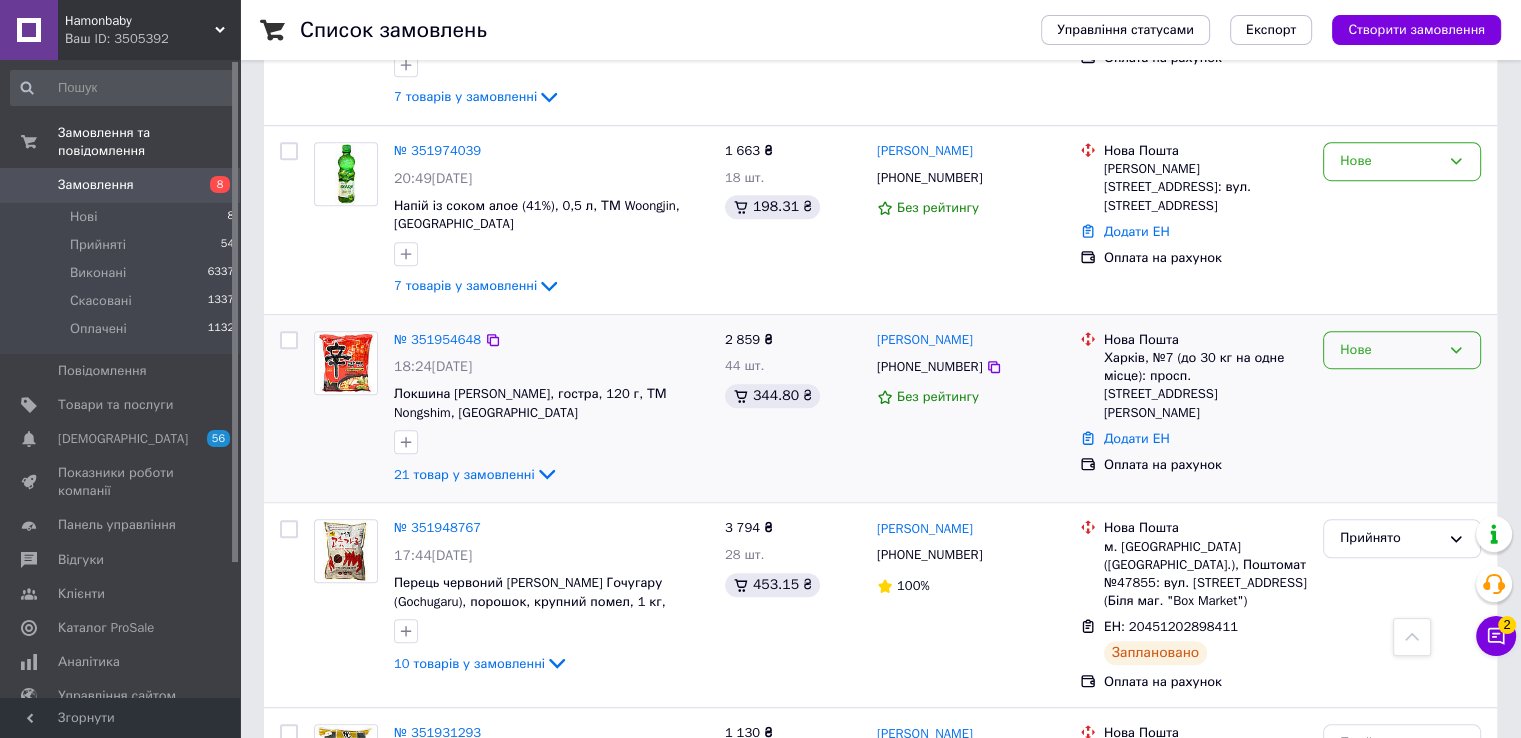 click on "Нове" at bounding box center [1390, 350] 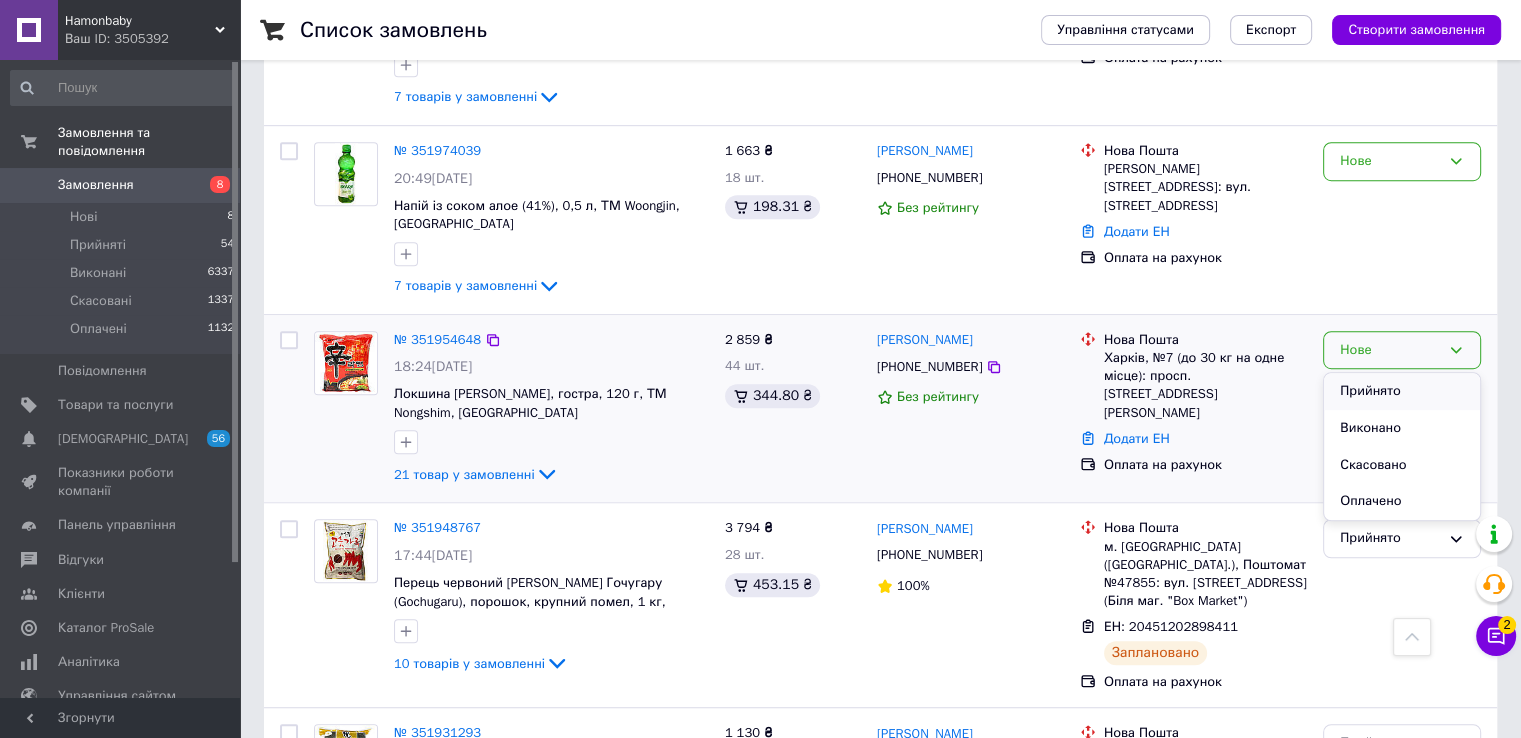 click on "Прийнято" at bounding box center (1402, 391) 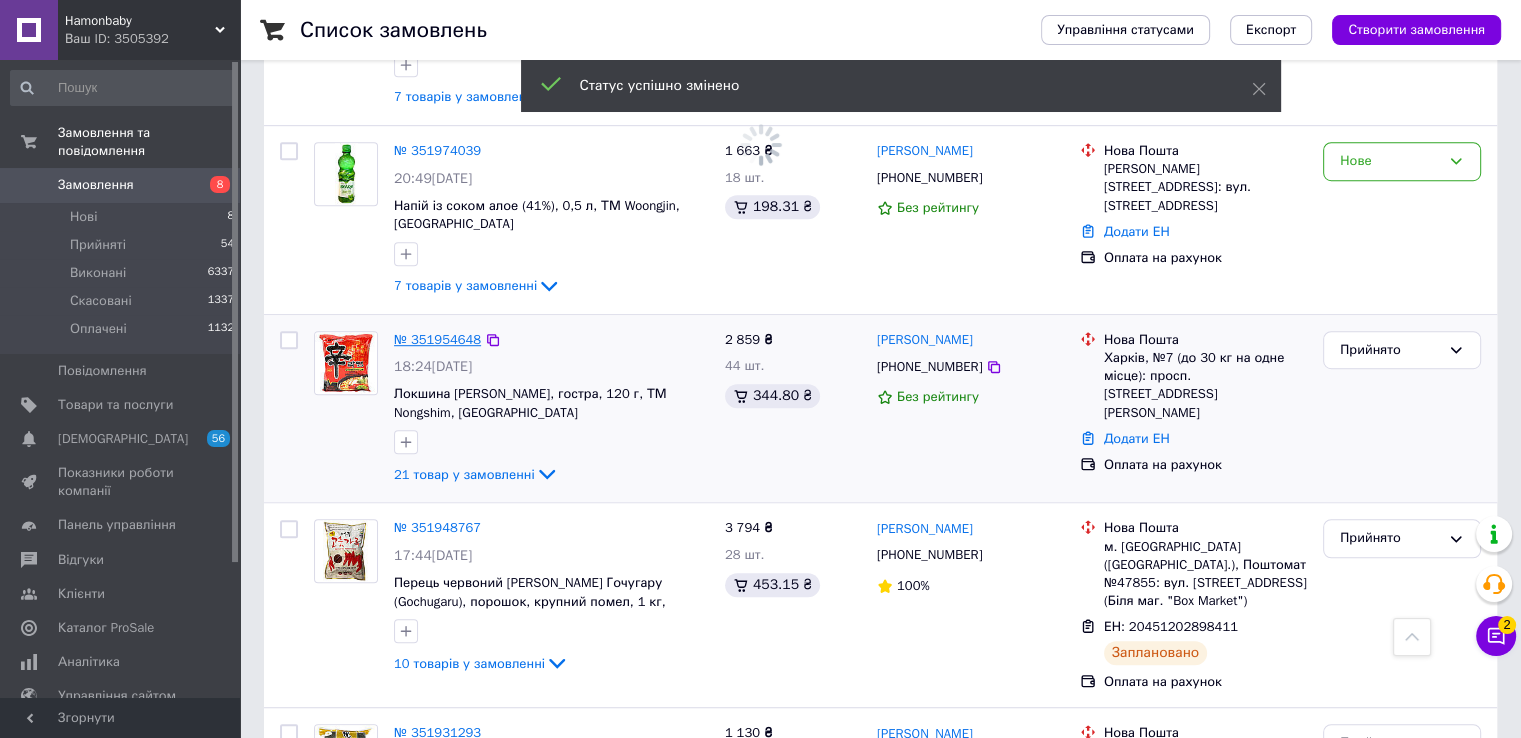 click on "№ 351954648" at bounding box center (437, 339) 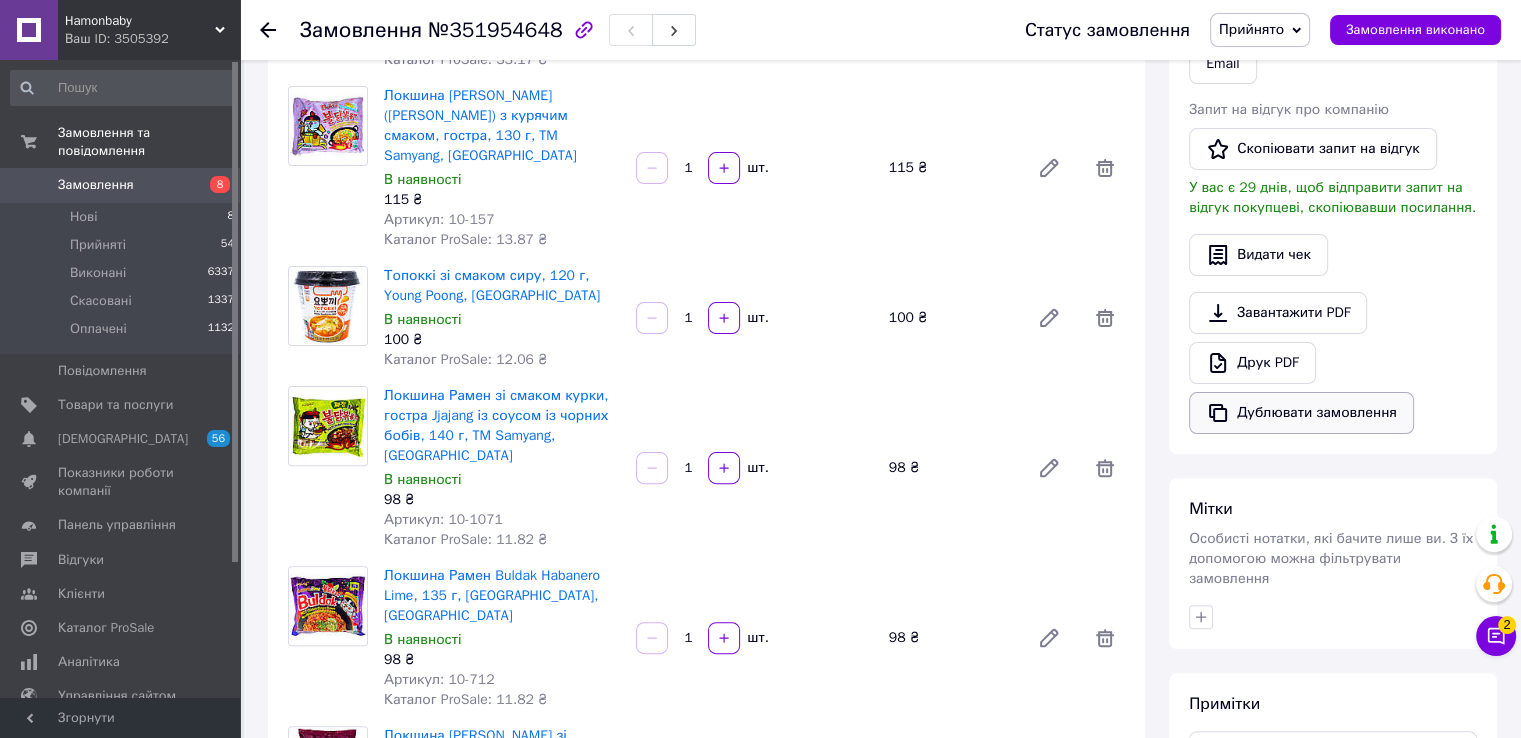 scroll, scrollTop: 600, scrollLeft: 0, axis: vertical 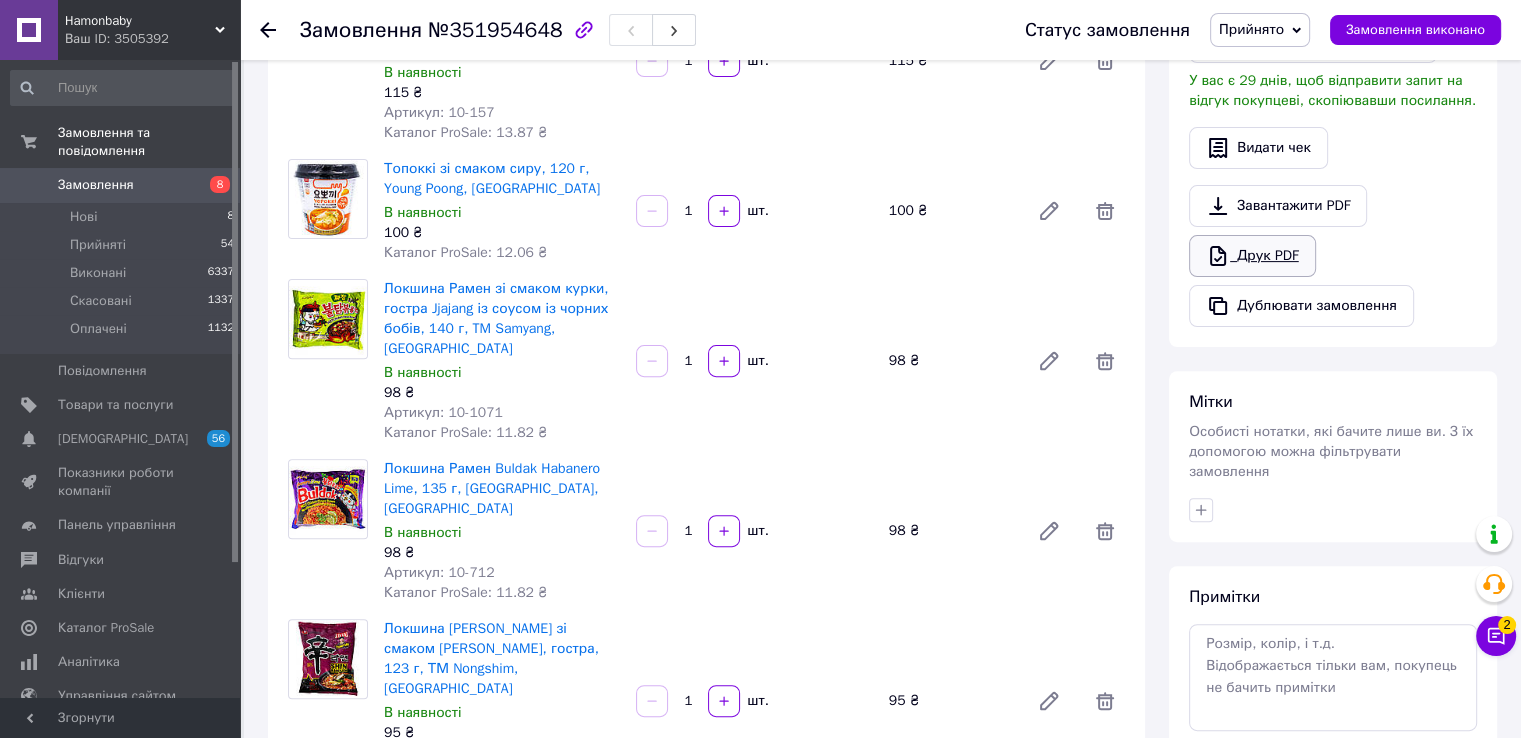 click on "Друк PDF" at bounding box center (1252, 256) 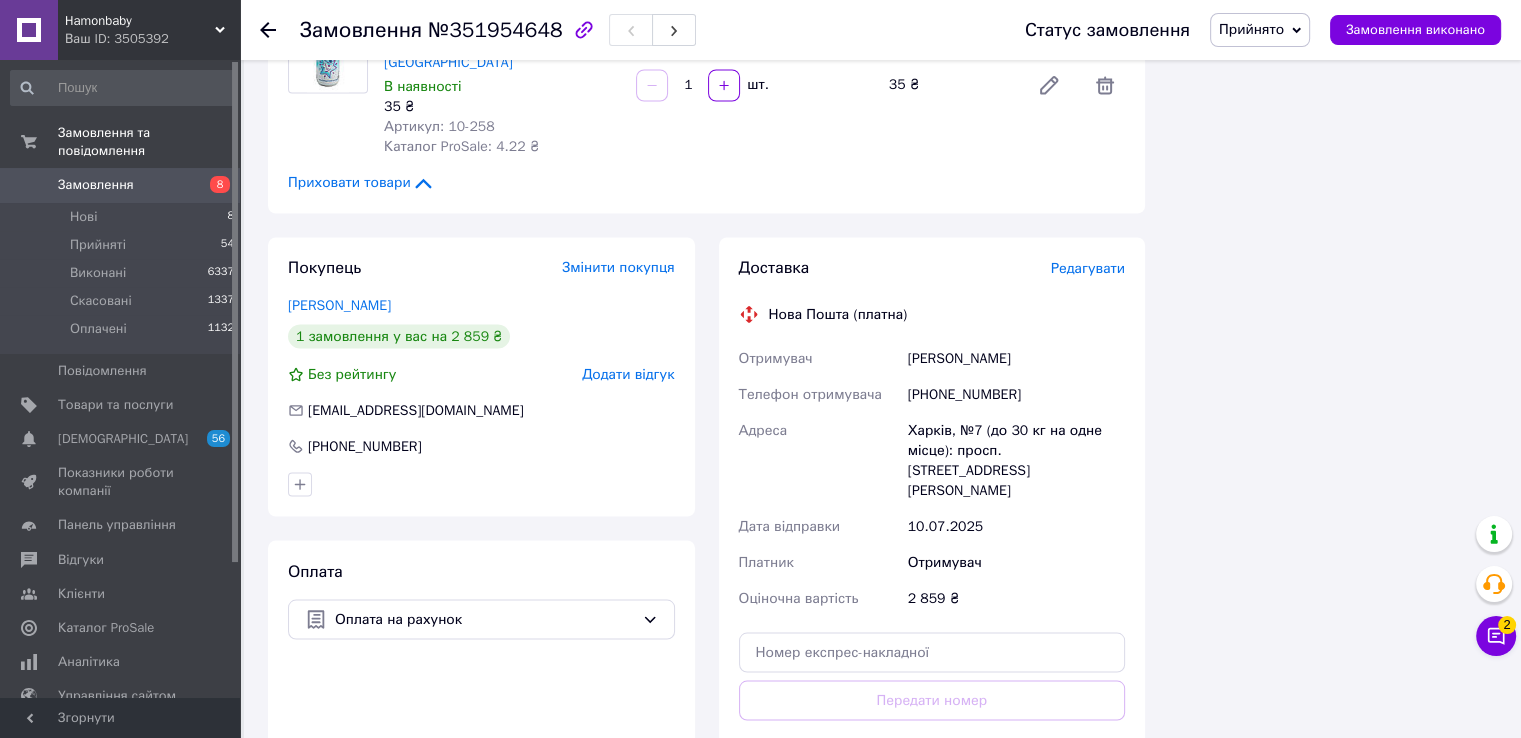scroll, scrollTop: 3392, scrollLeft: 0, axis: vertical 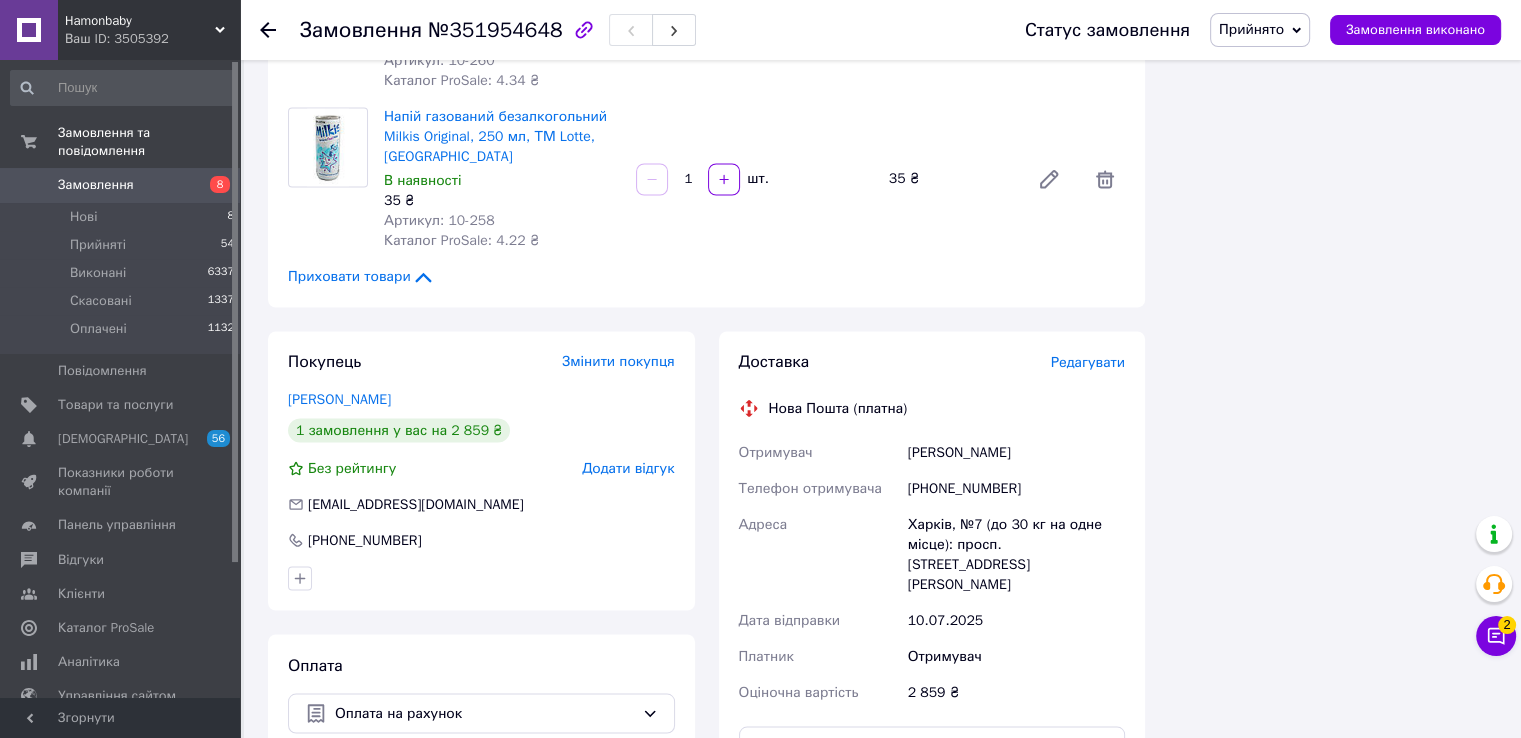 click on "[PHONE_NUMBER]" at bounding box center (1016, 488) 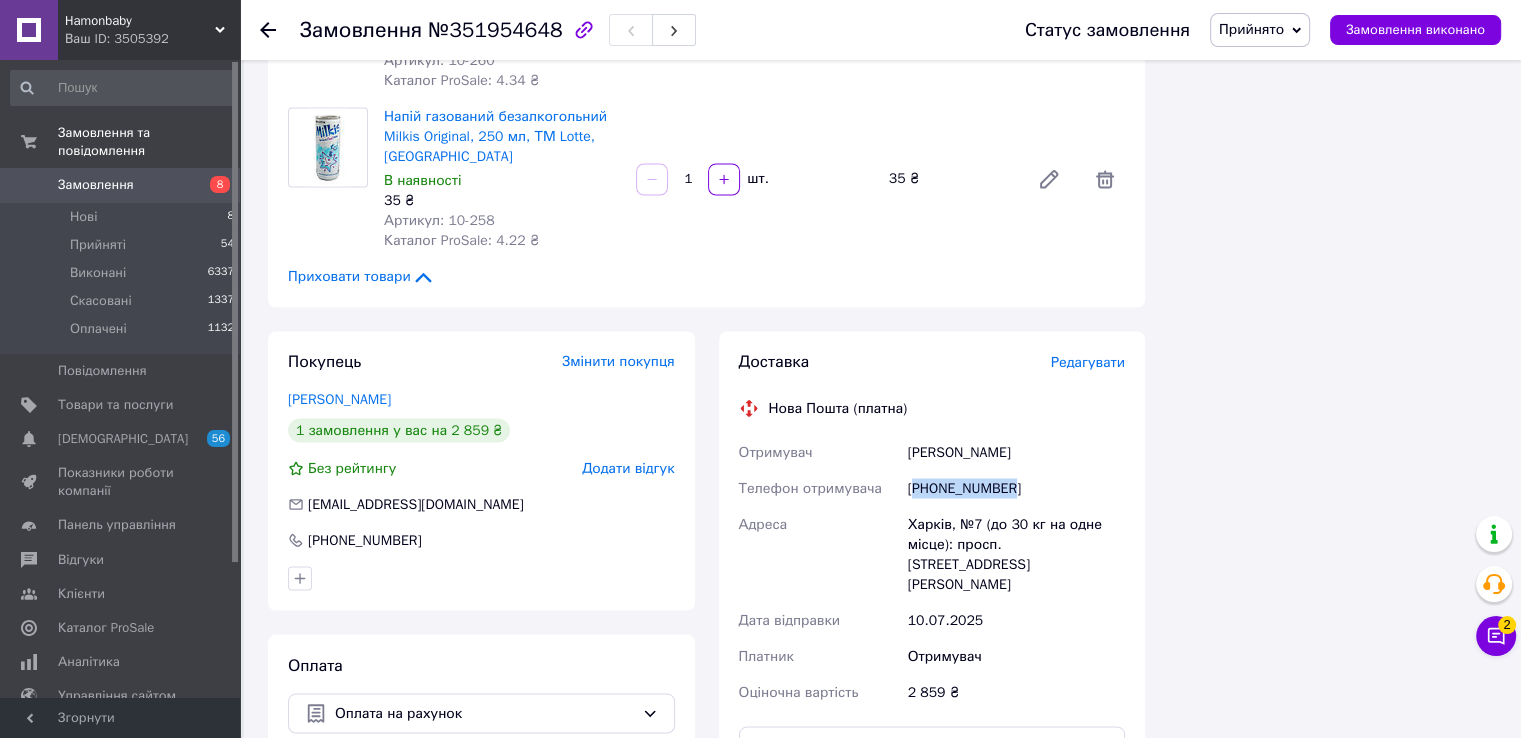click on "[PHONE_NUMBER]" at bounding box center (1016, 488) 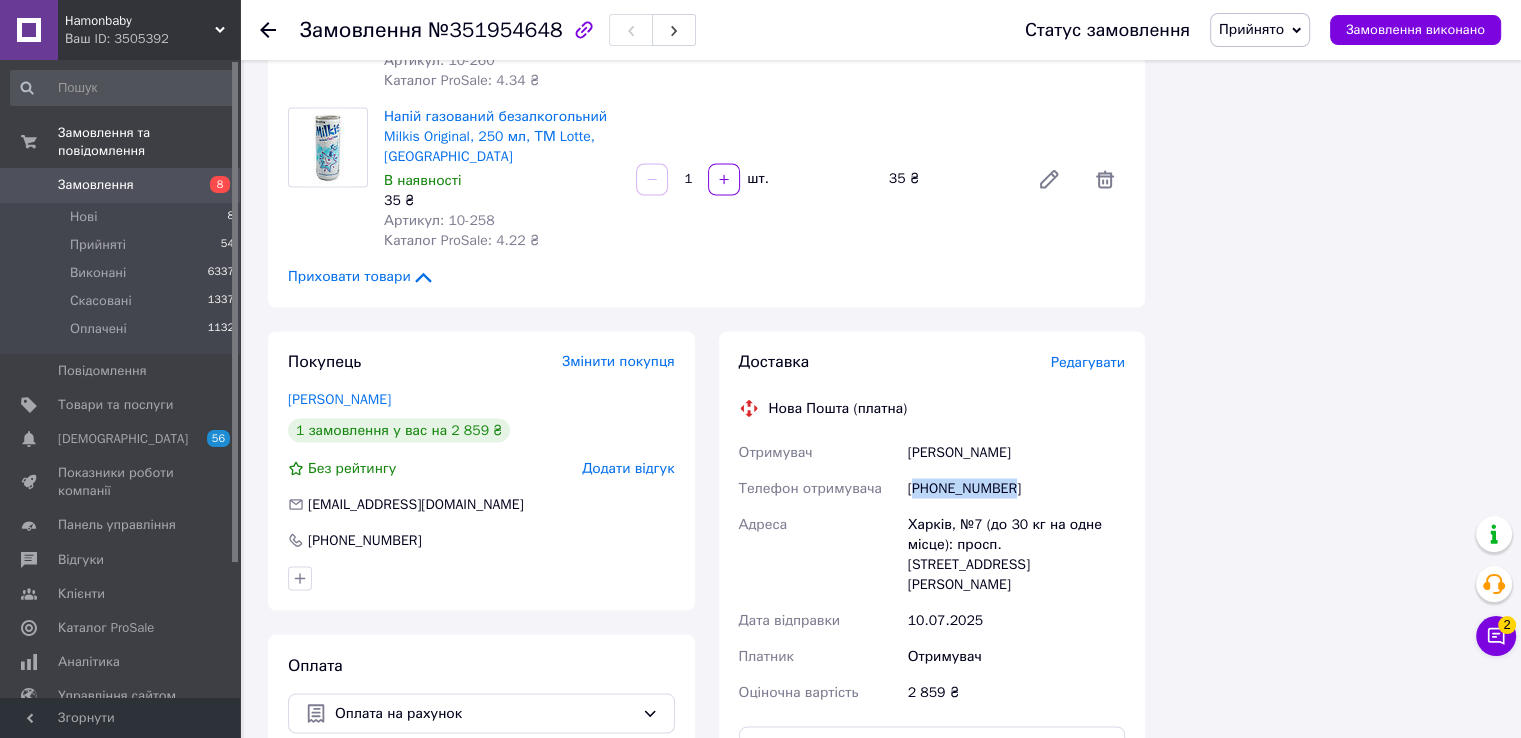 copy on "380953080143" 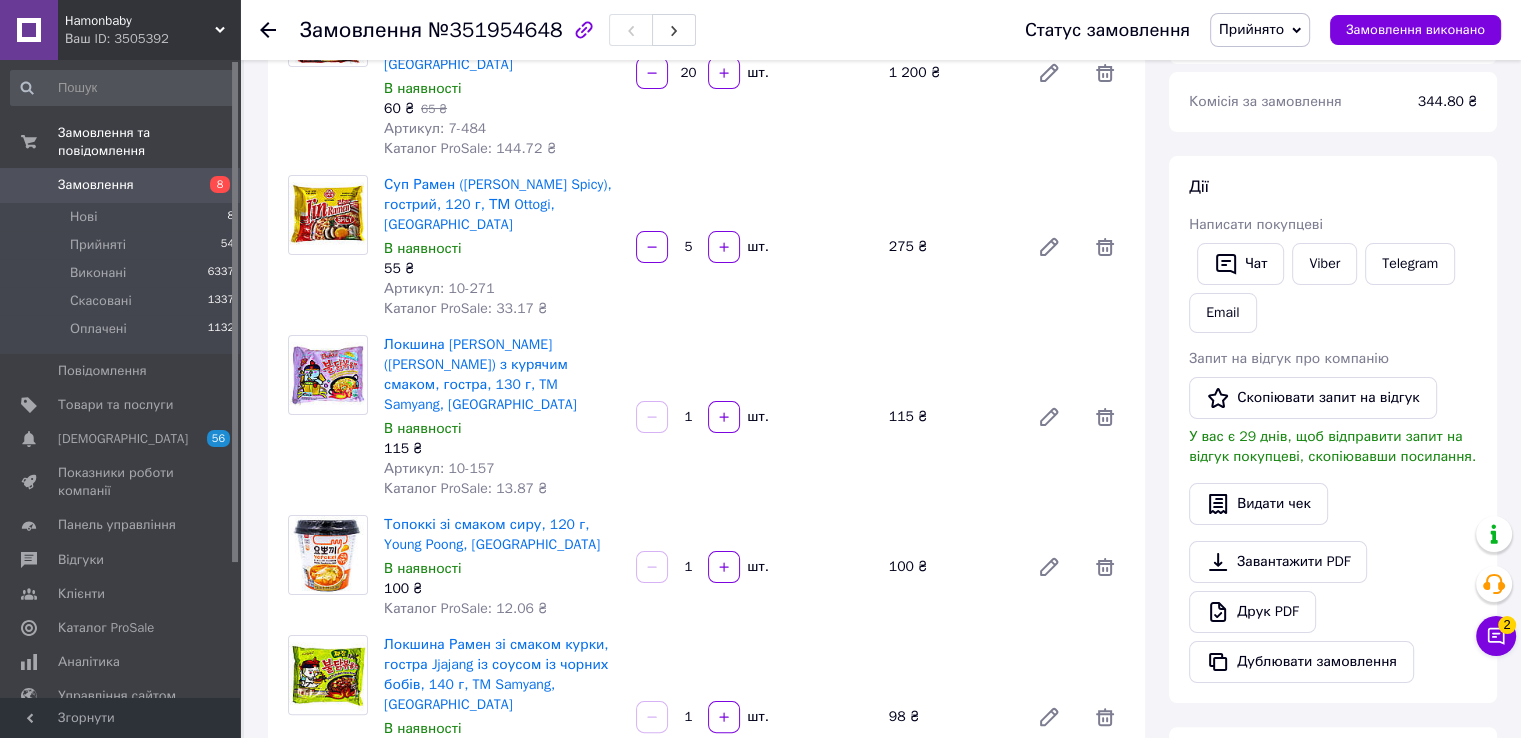 scroll, scrollTop: 0, scrollLeft: 0, axis: both 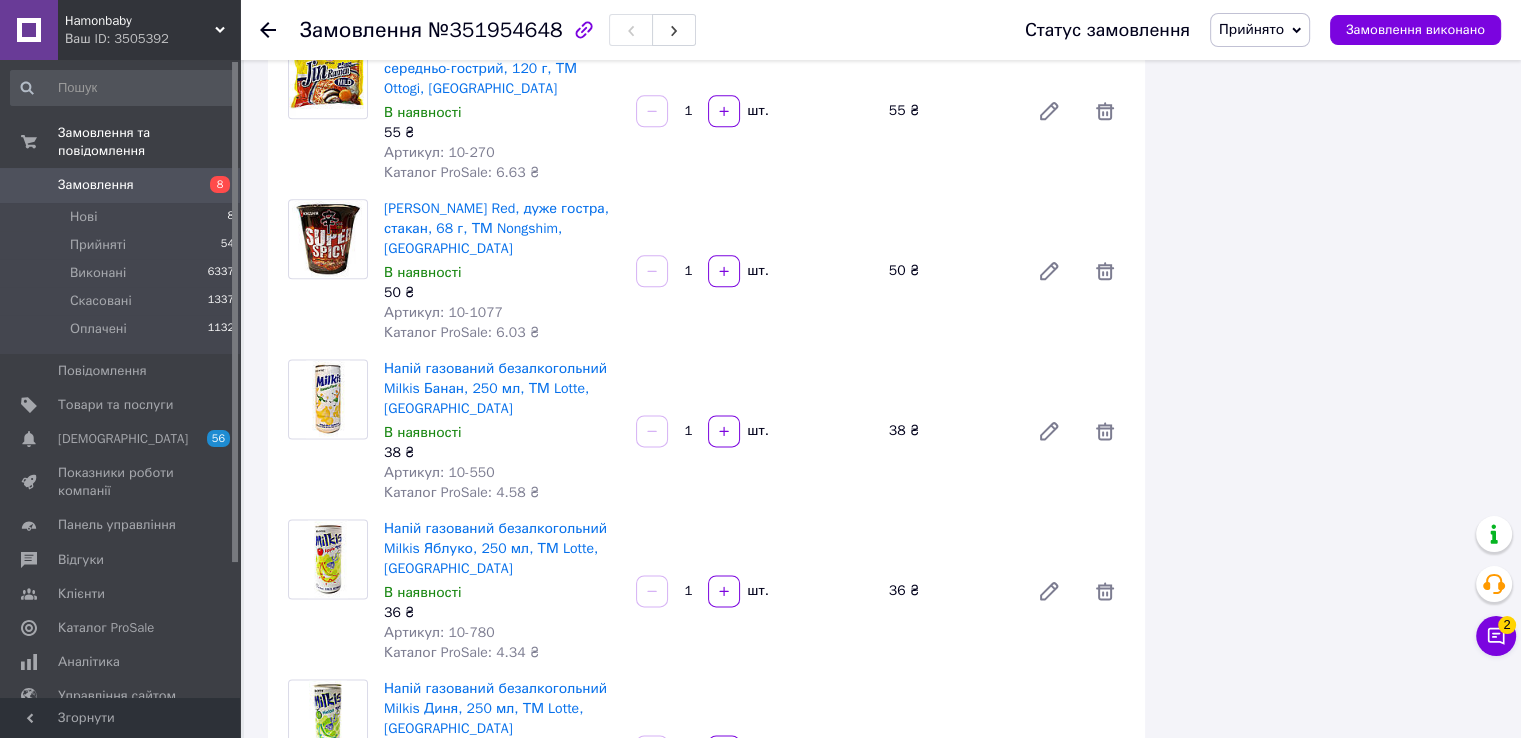 drag, startPoint x: 671, startPoint y: 589, endPoint x: 1310, endPoint y: 449, distance: 654.15674 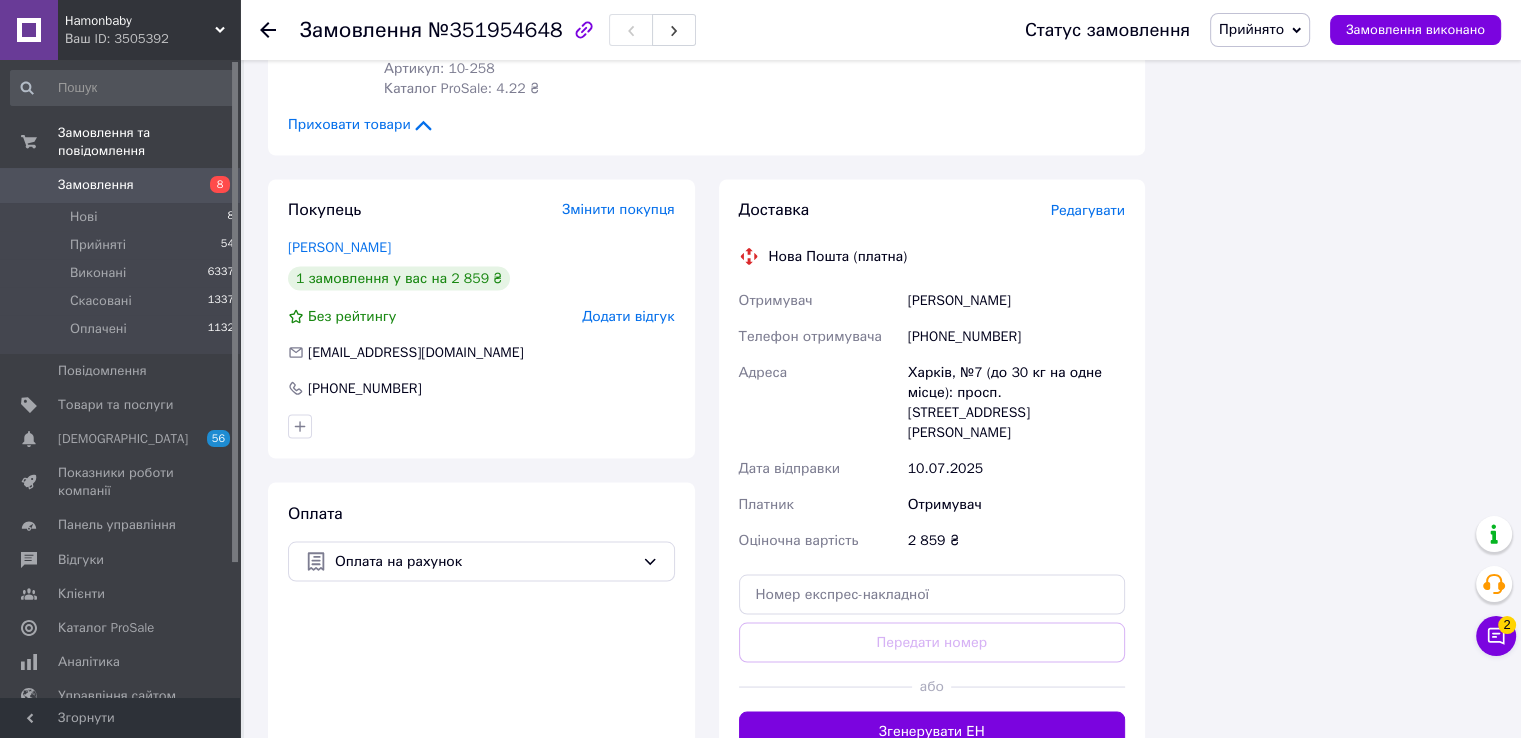 scroll, scrollTop: 3692, scrollLeft: 0, axis: vertical 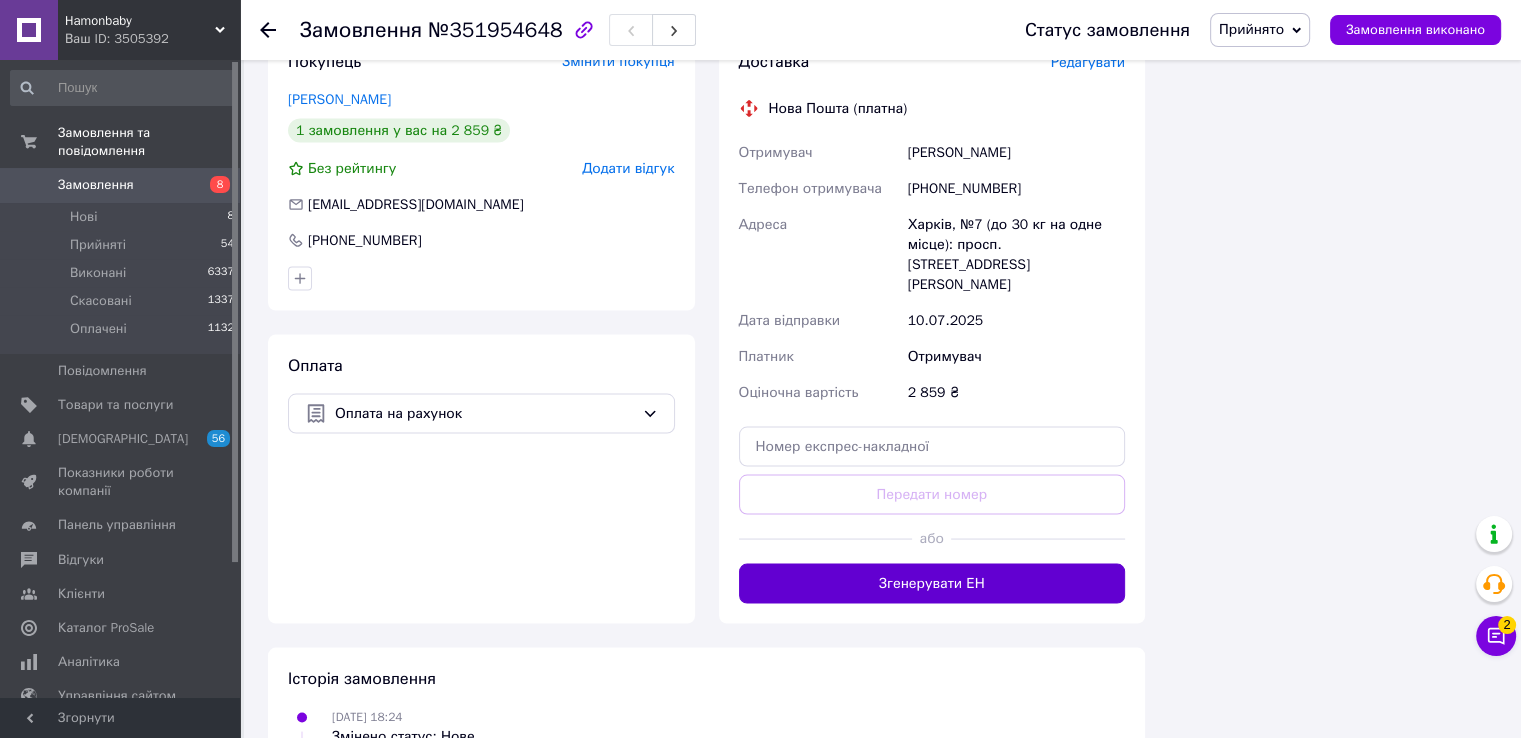 click on "Згенерувати ЕН" at bounding box center [932, 583] 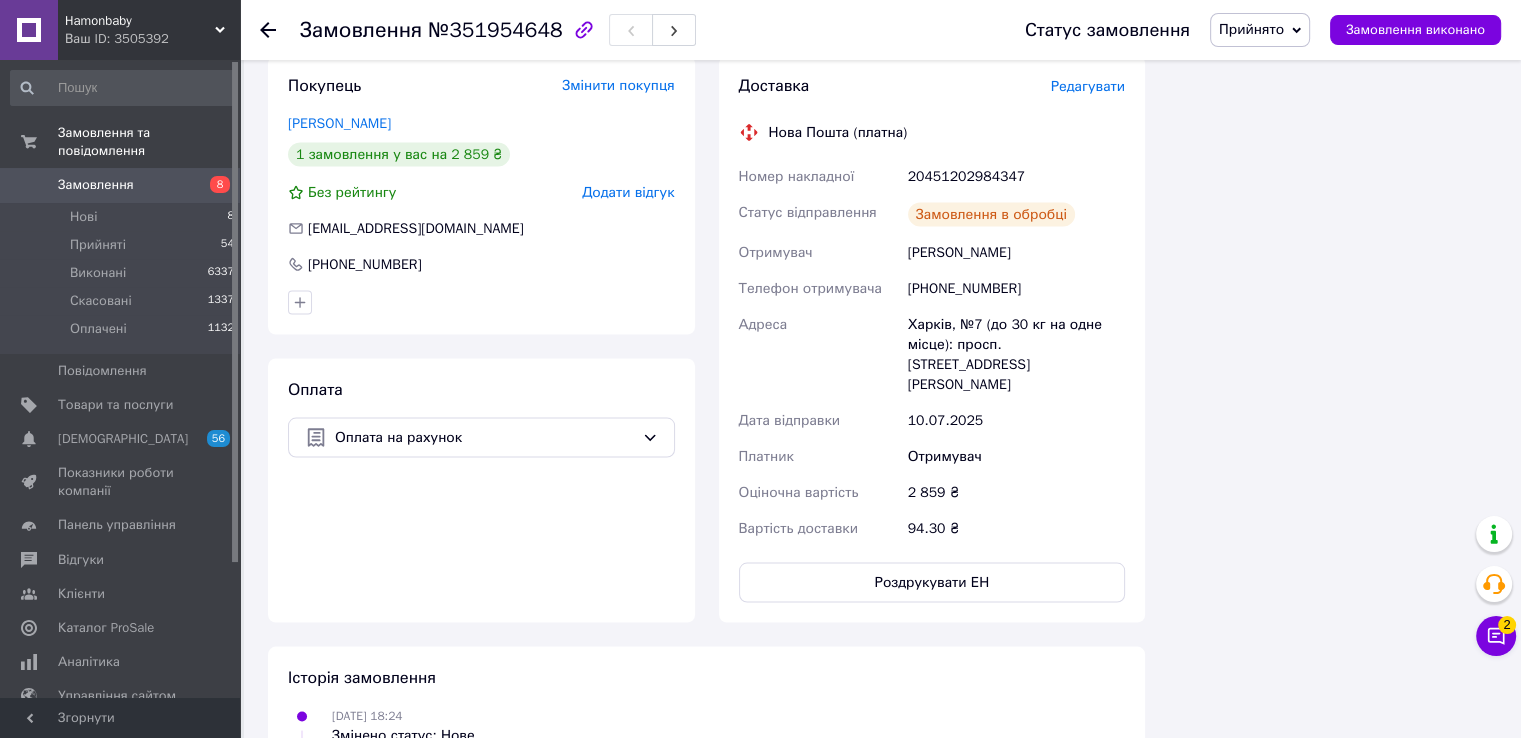 scroll, scrollTop: 3692, scrollLeft: 0, axis: vertical 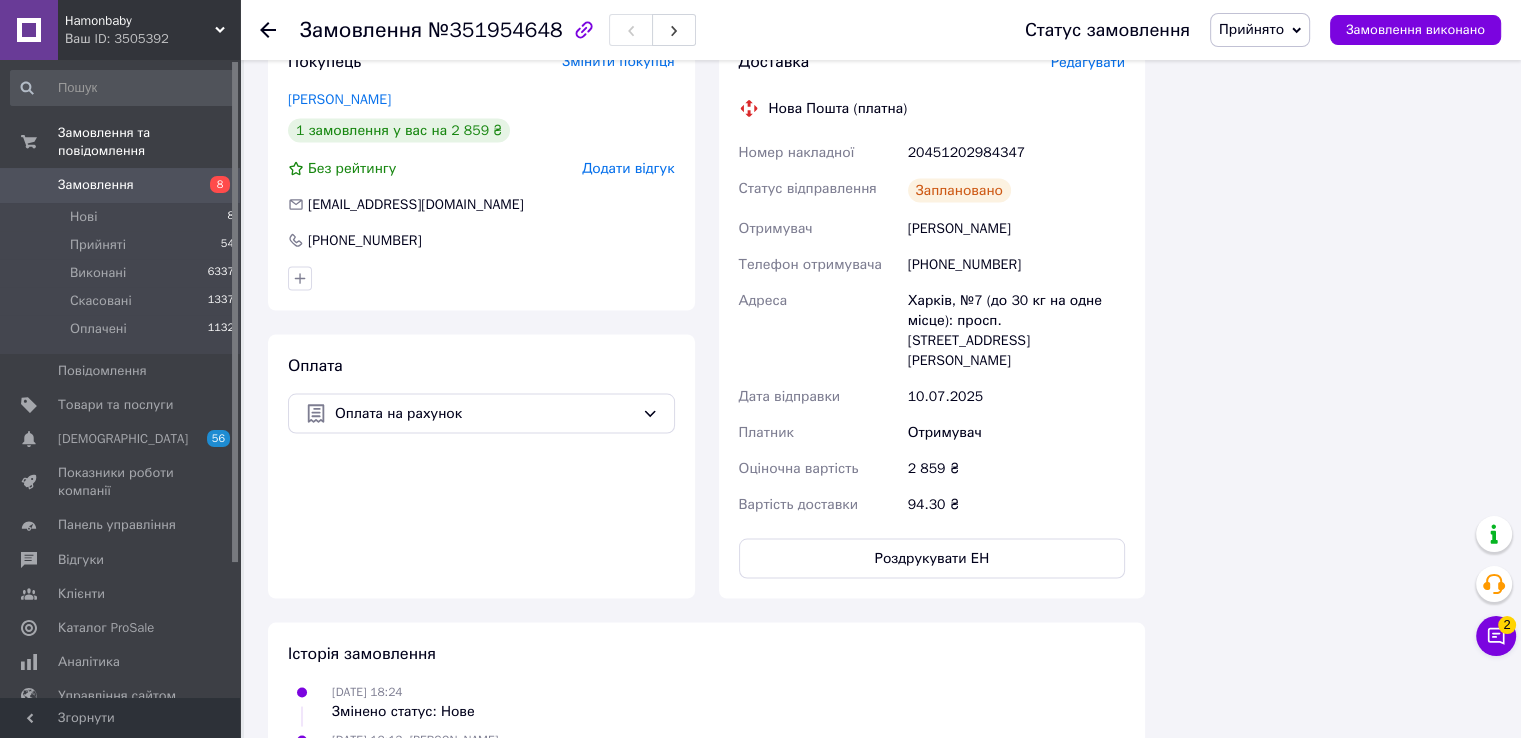 click 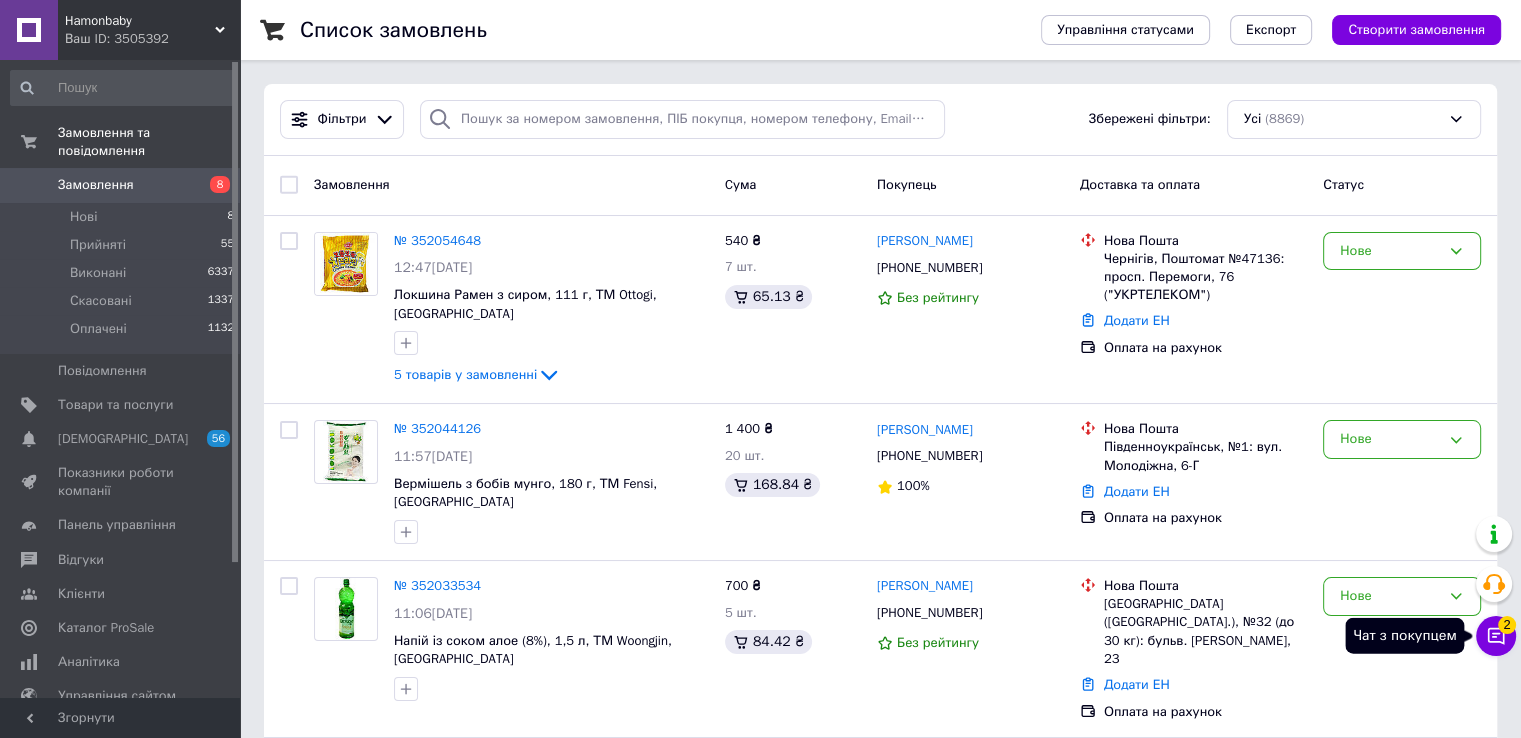 click 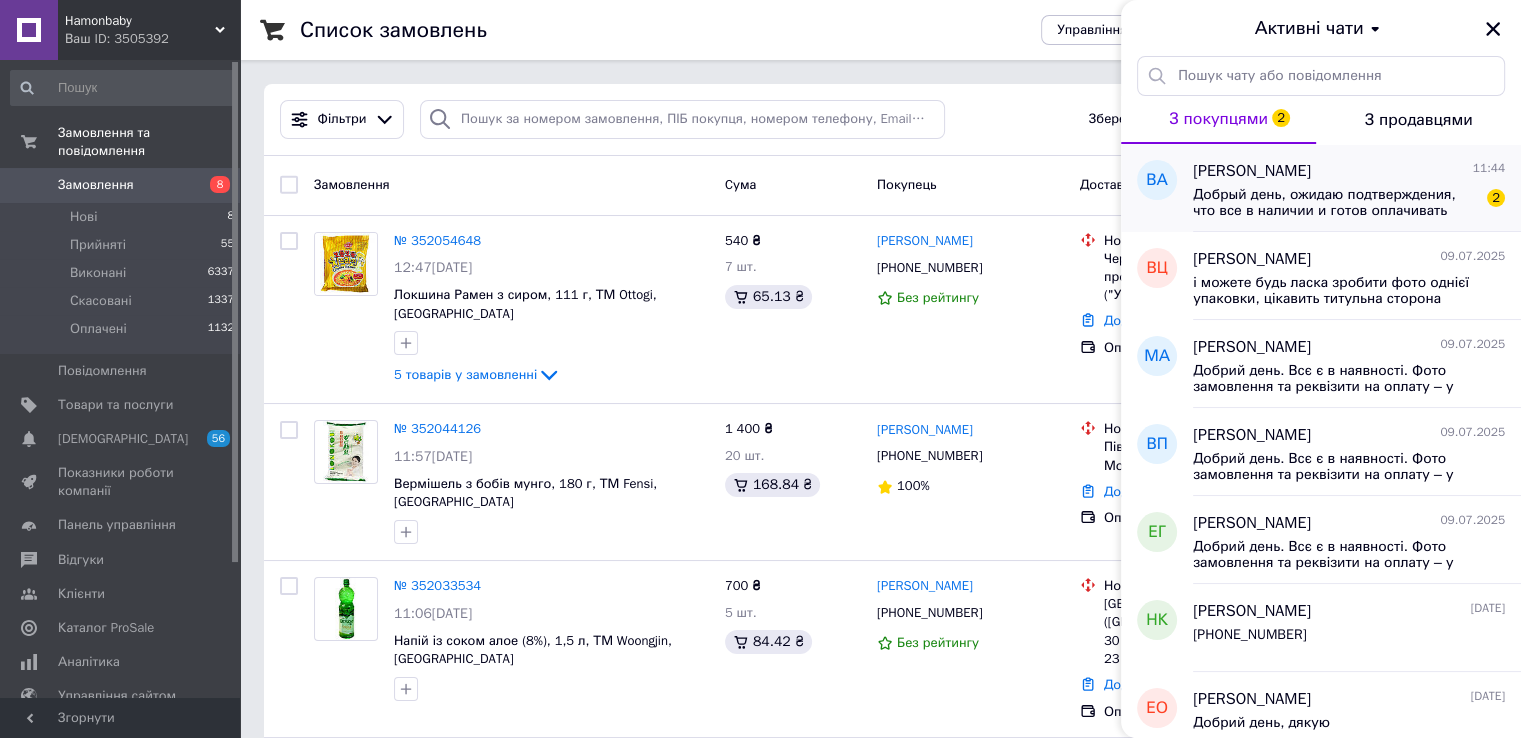 click on "Добрый день, ожидаю подтверждения, что все в наличии и готов оплачивать" at bounding box center [1335, 203] 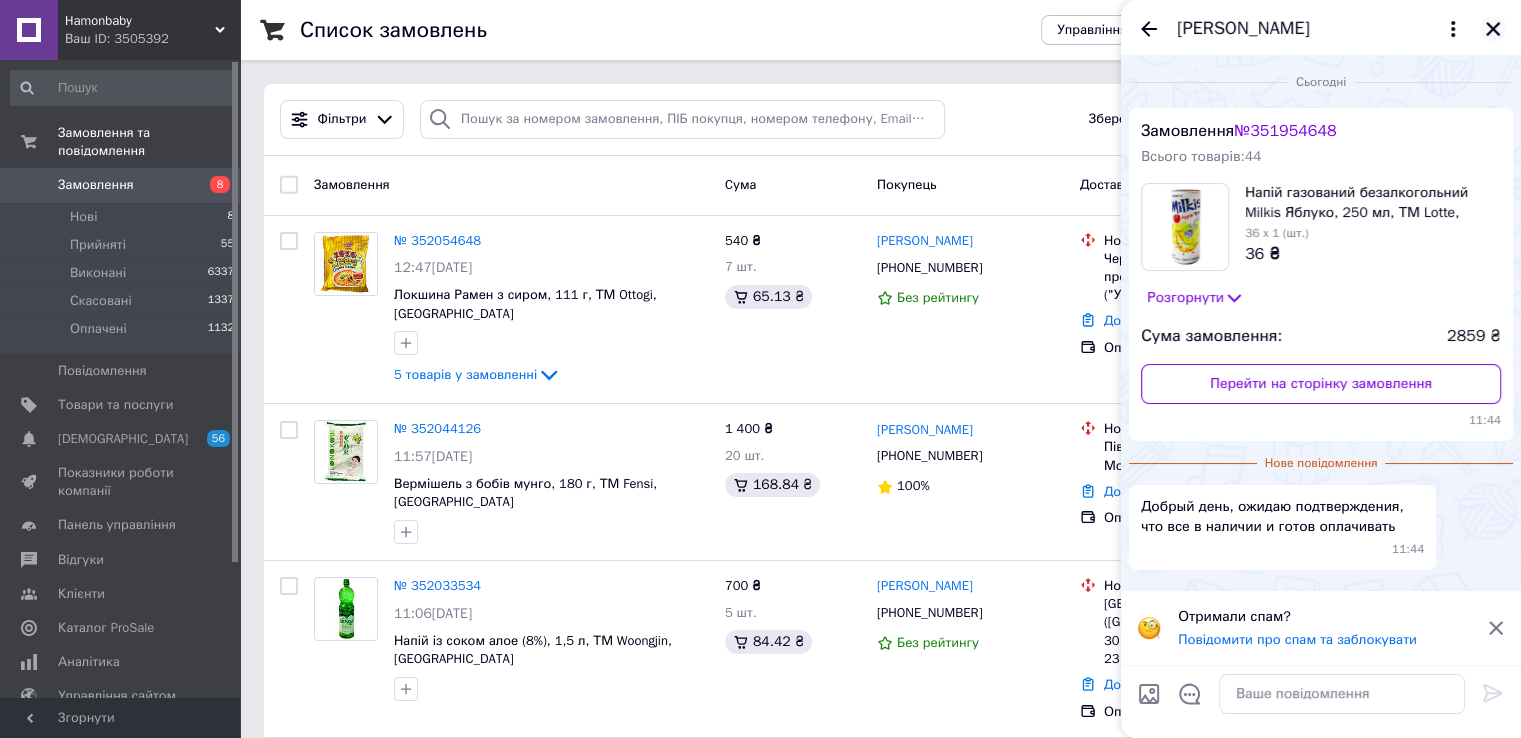 click 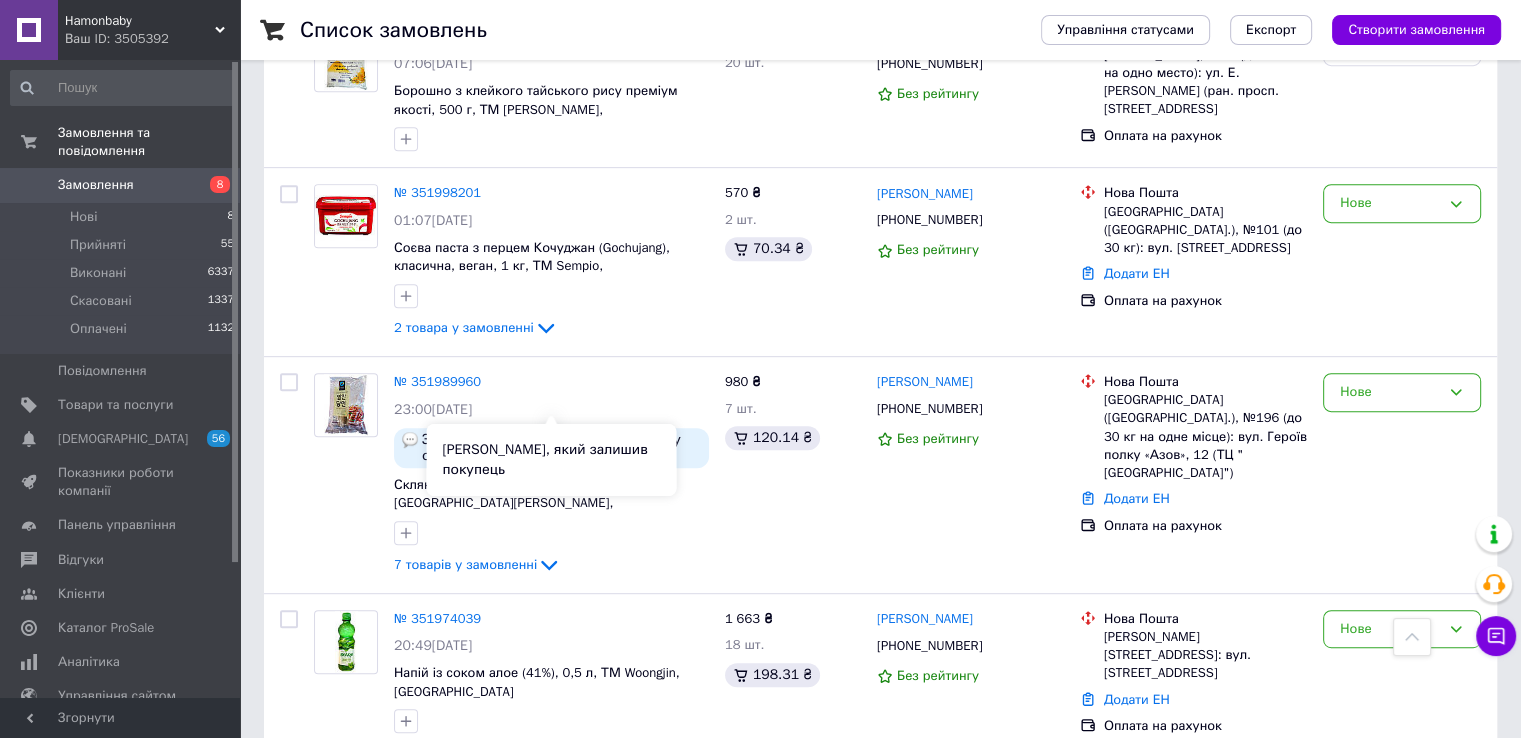scroll, scrollTop: 1200, scrollLeft: 0, axis: vertical 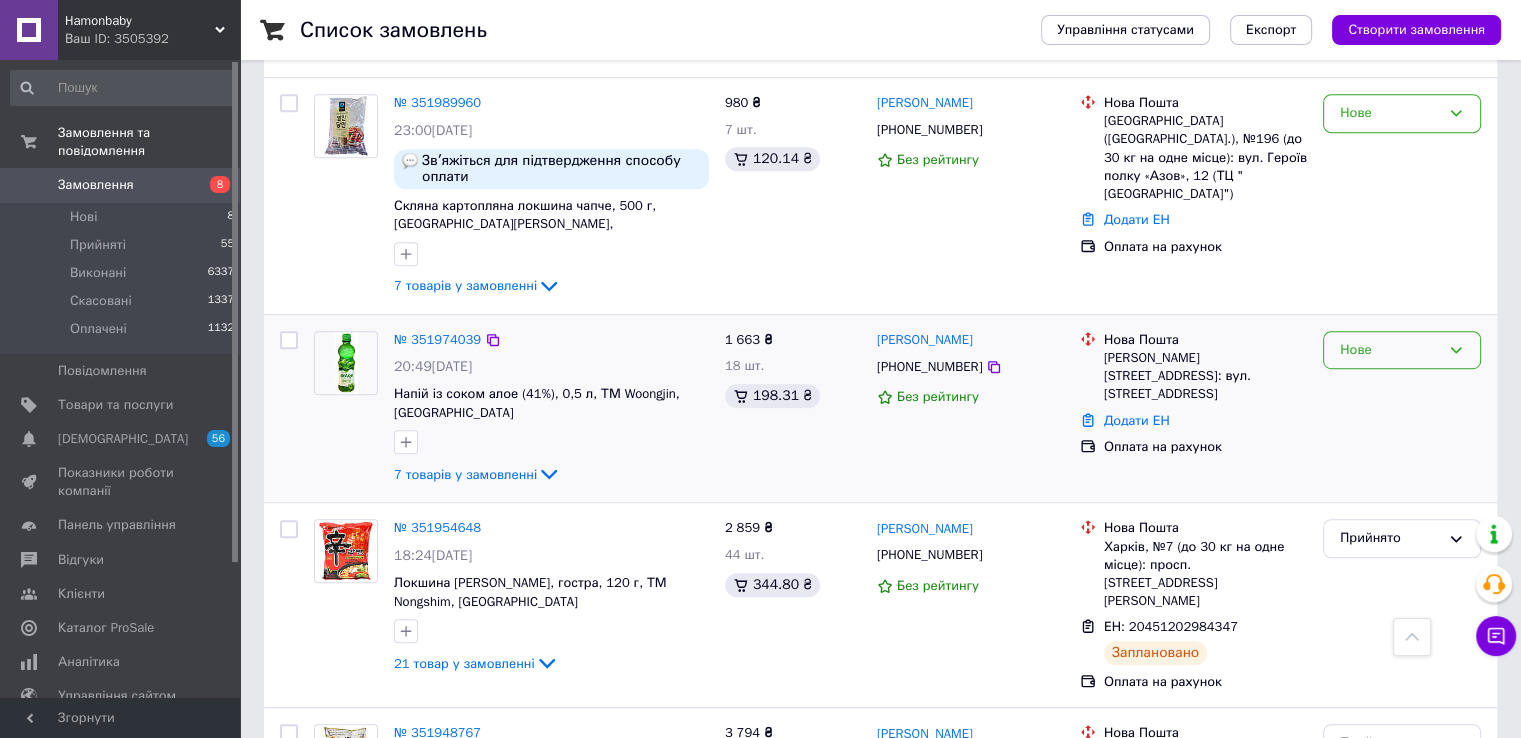 click on "Нове" at bounding box center (1390, 350) 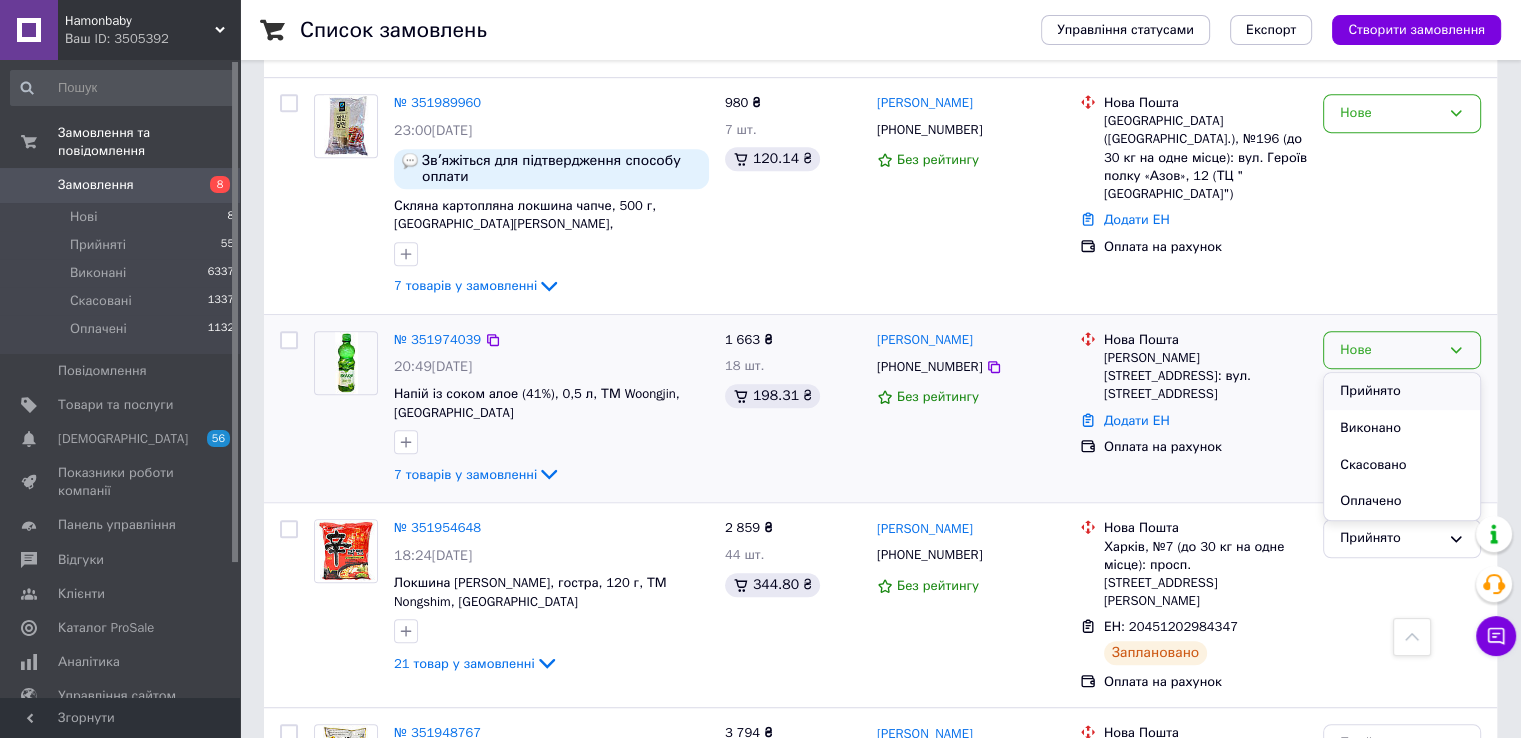 click on "Прийнято" at bounding box center [1402, 391] 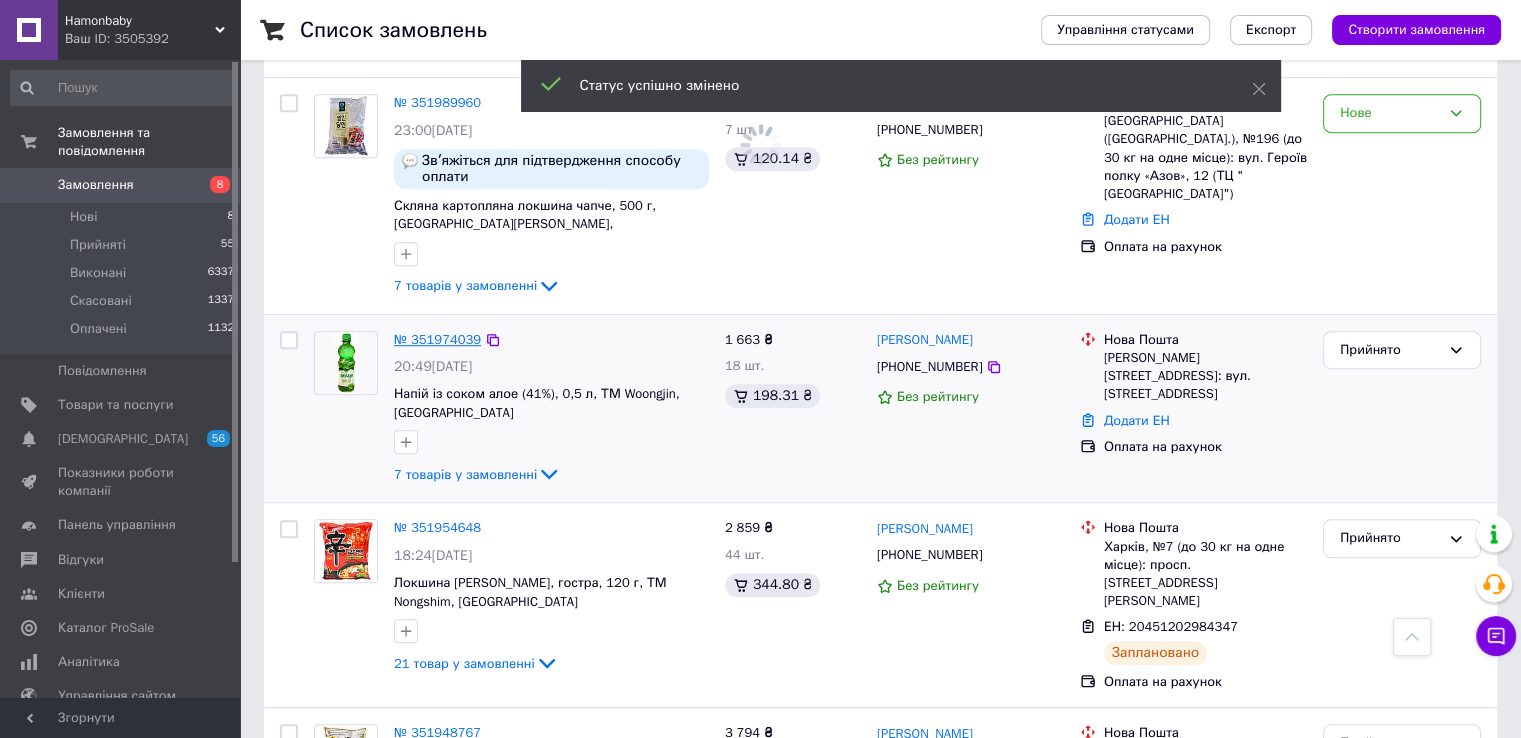 click on "№ 351974039" at bounding box center (437, 339) 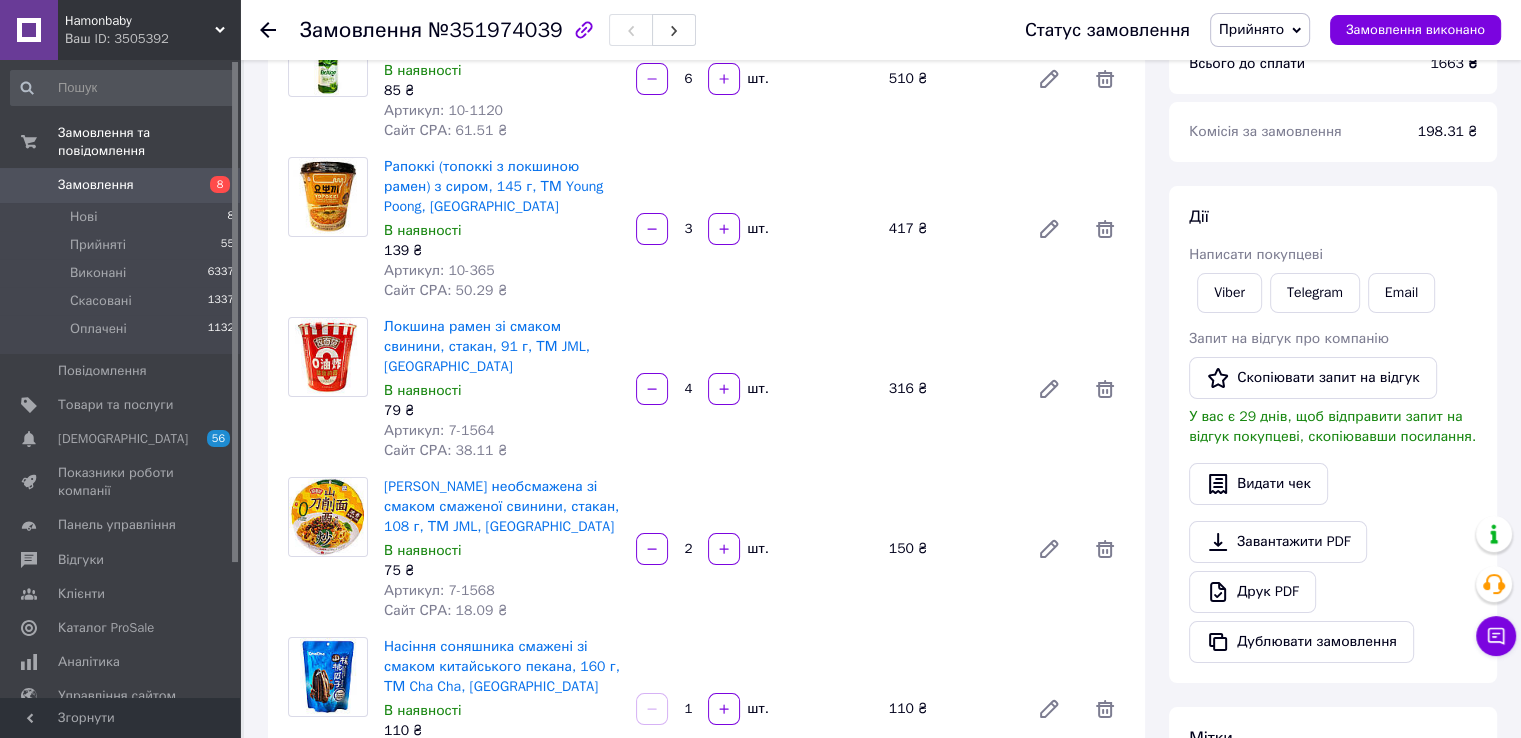 scroll, scrollTop: 212, scrollLeft: 0, axis: vertical 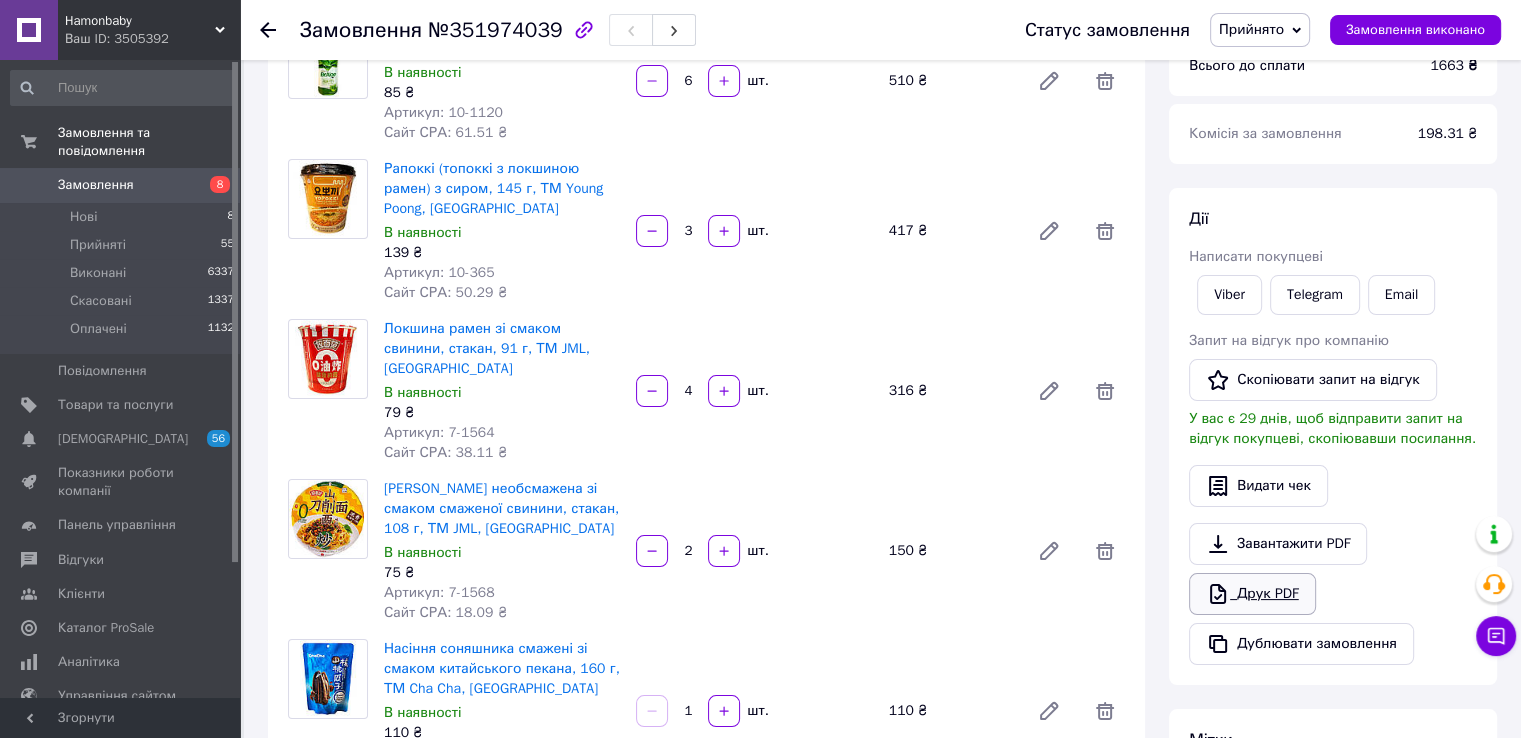 click on "Друк PDF" at bounding box center [1252, 594] 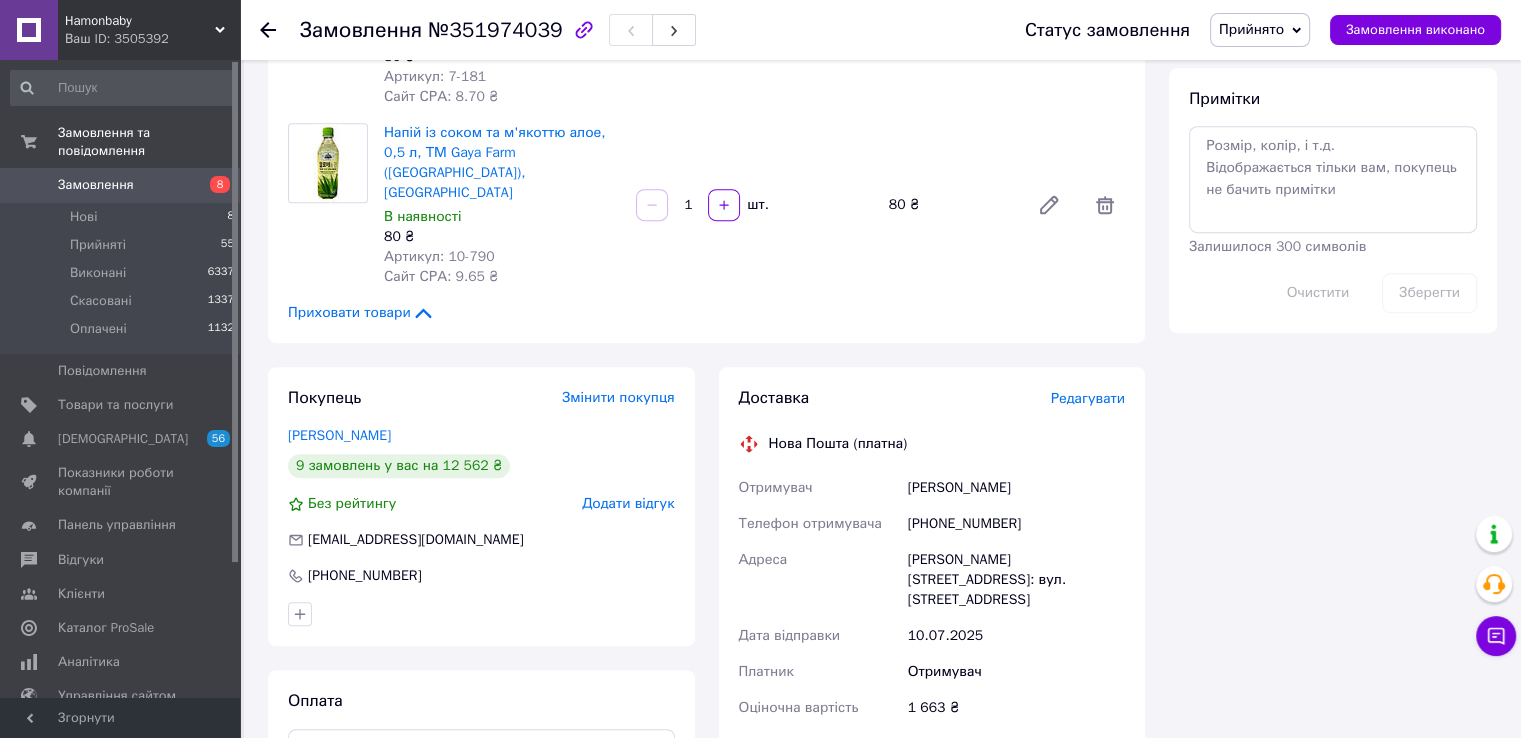 scroll, scrollTop: 800, scrollLeft: 0, axis: vertical 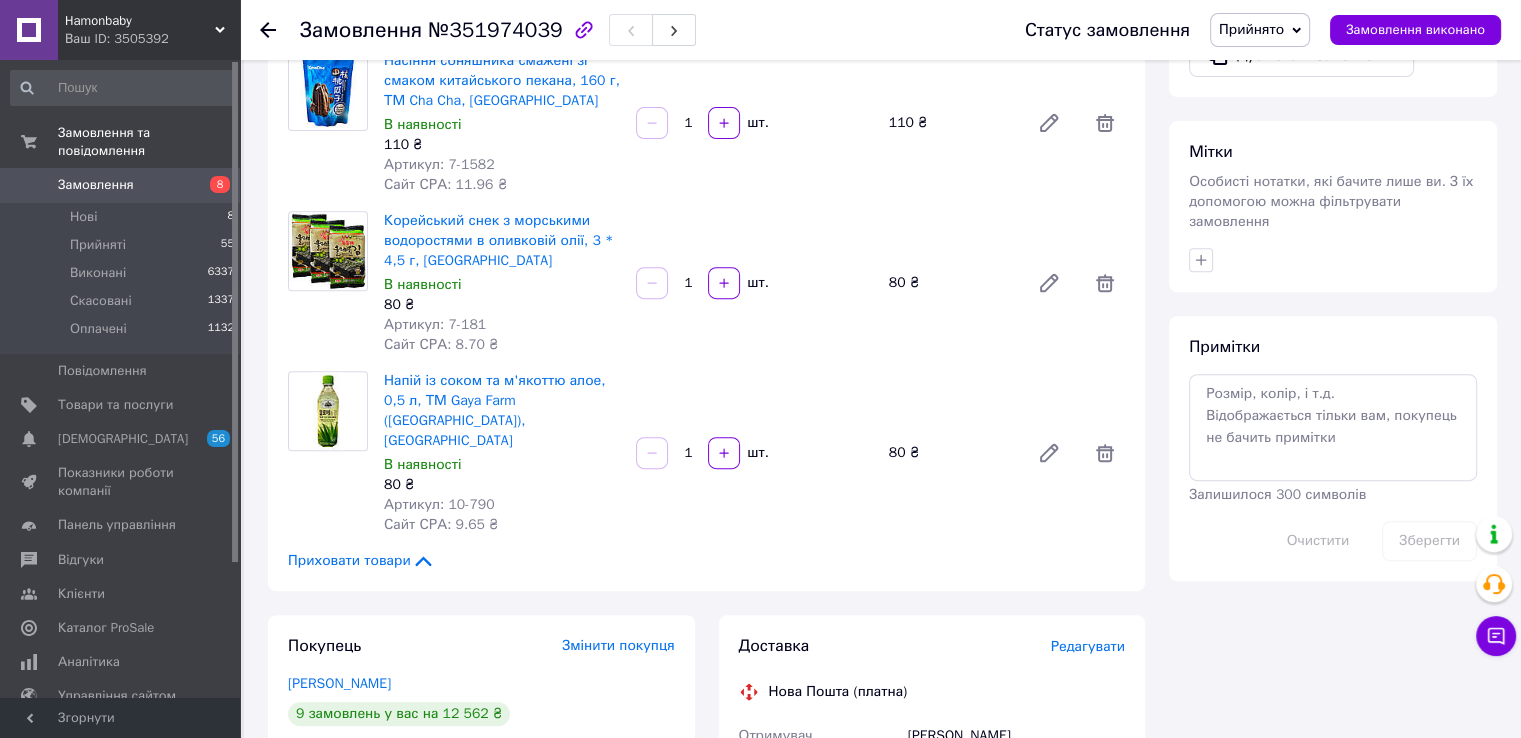 click 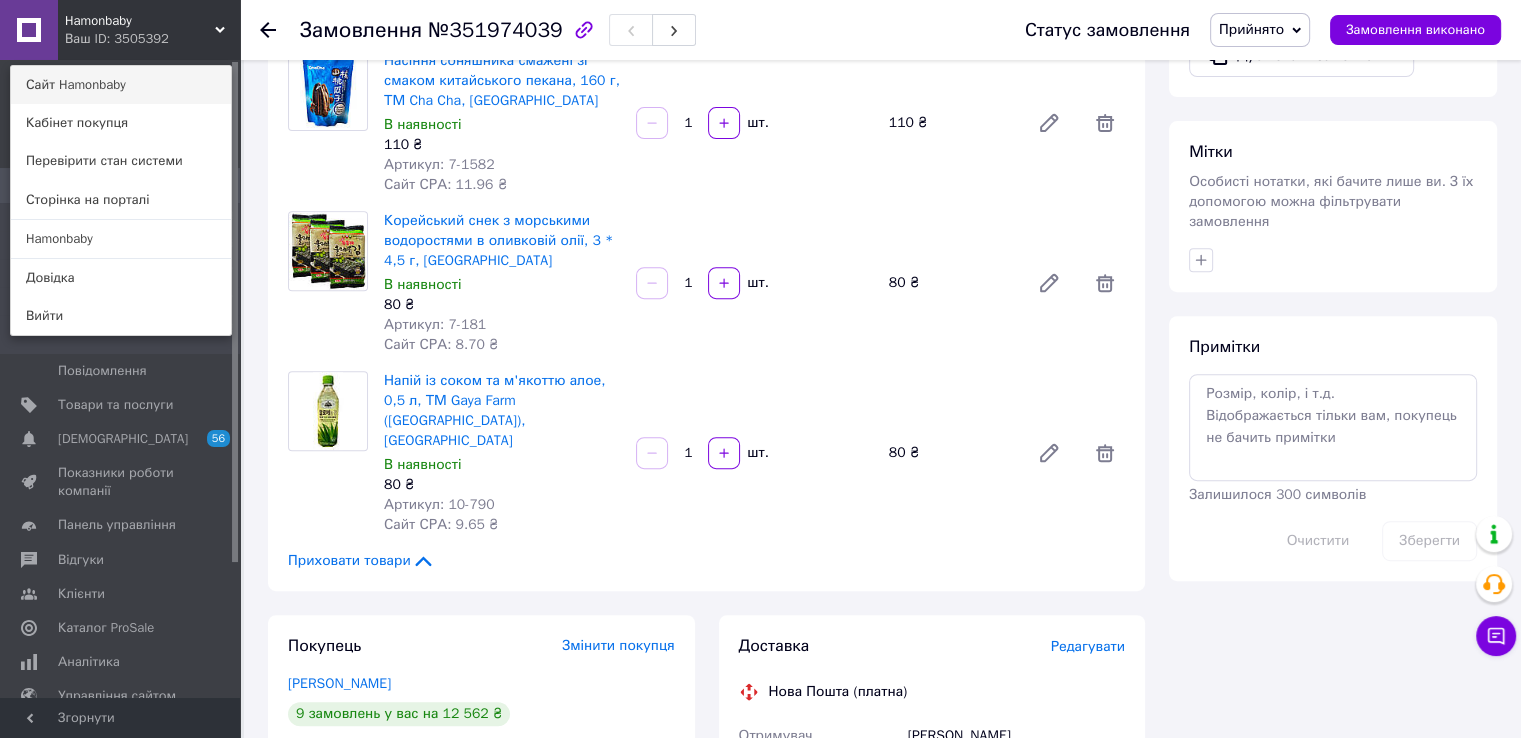 click on "Сайт Hamonbaby" at bounding box center [121, 85] 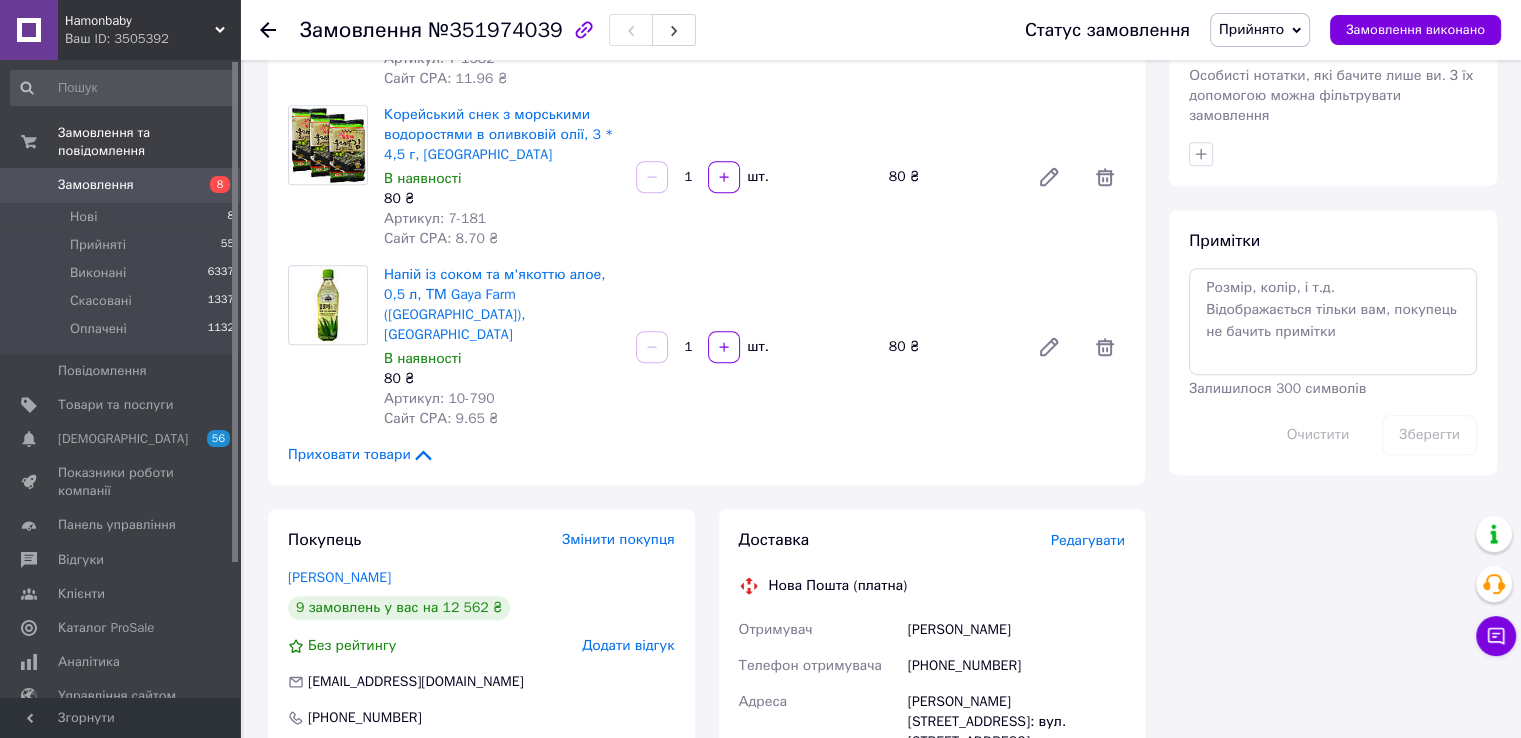 scroll, scrollTop: 1100, scrollLeft: 0, axis: vertical 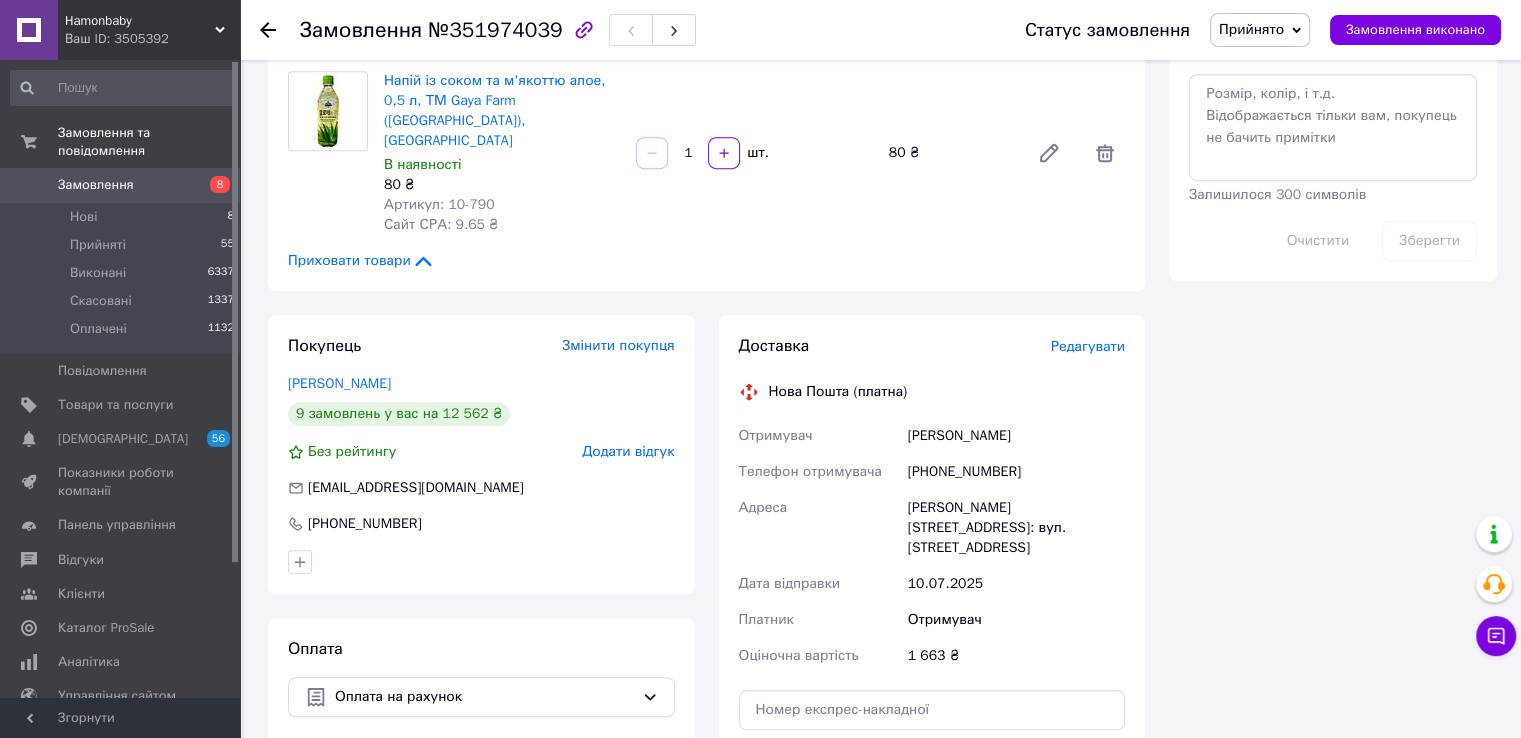 click on "[PHONE_NUMBER]" at bounding box center (1016, 472) 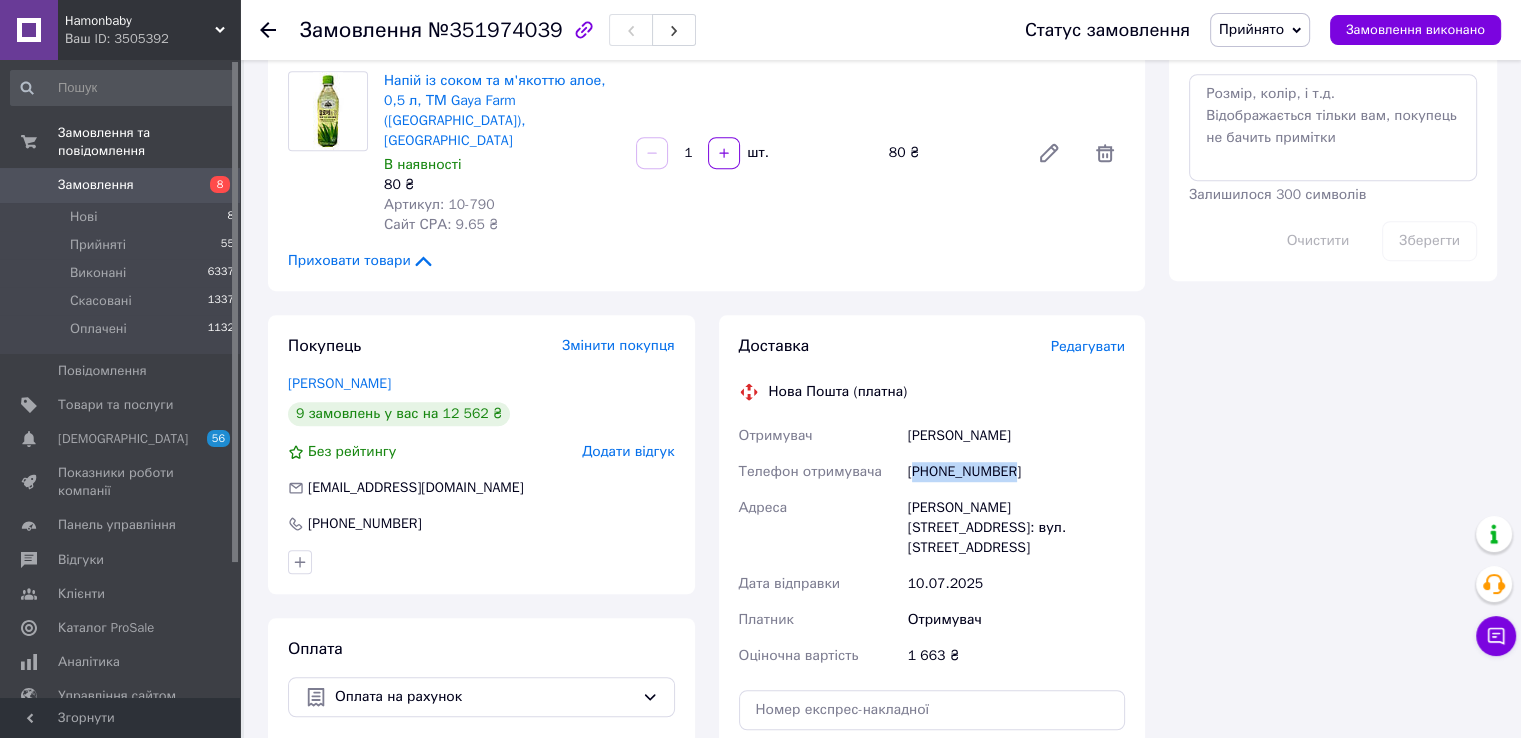 click on "[PHONE_NUMBER]" at bounding box center [1016, 472] 